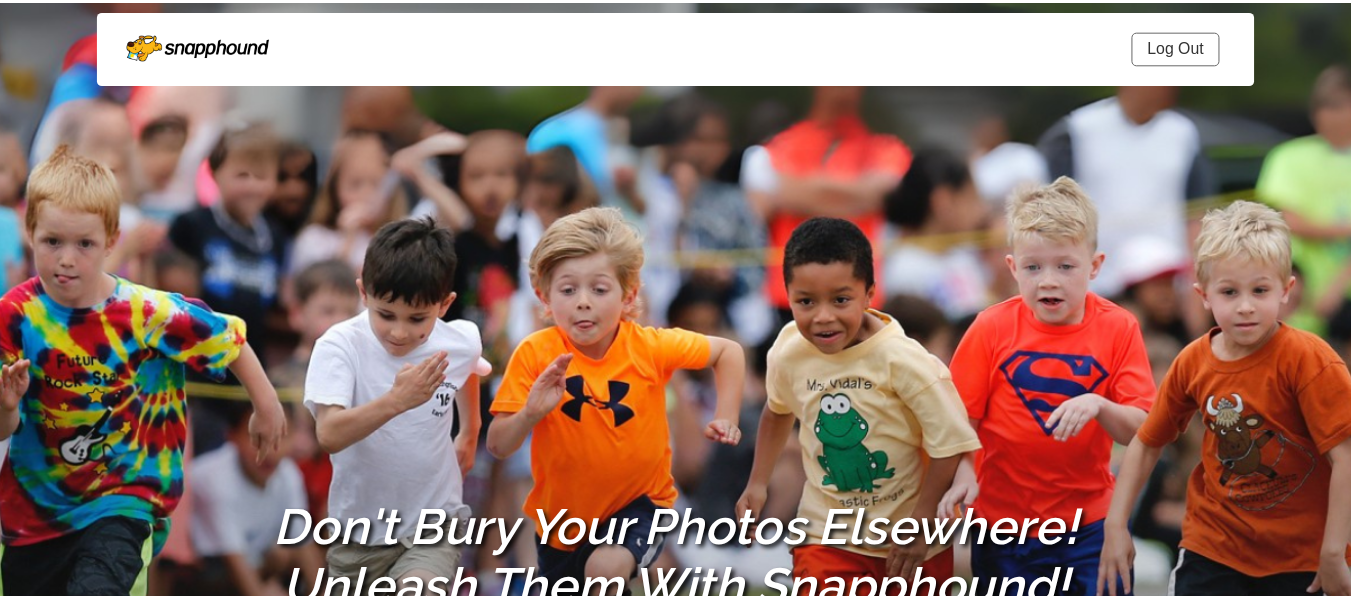 scroll, scrollTop: 0, scrollLeft: 0, axis: both 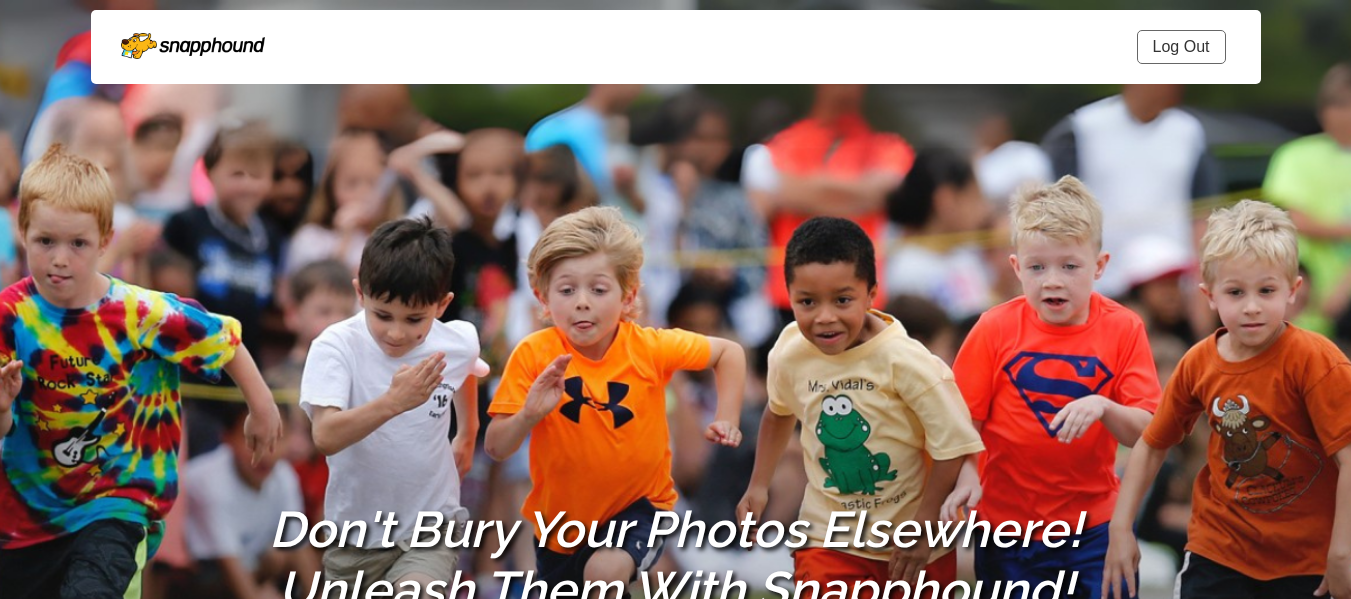 click on "Log Out" at bounding box center [1181, 47] 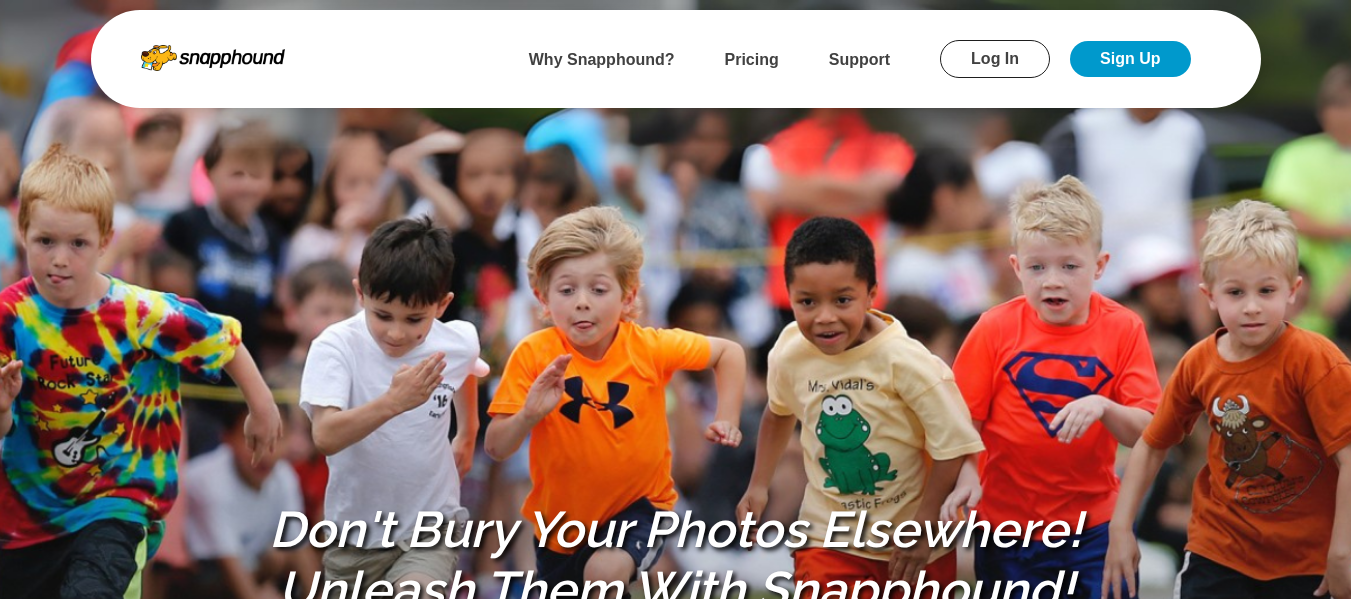 click on "Log In" at bounding box center (995, 59) 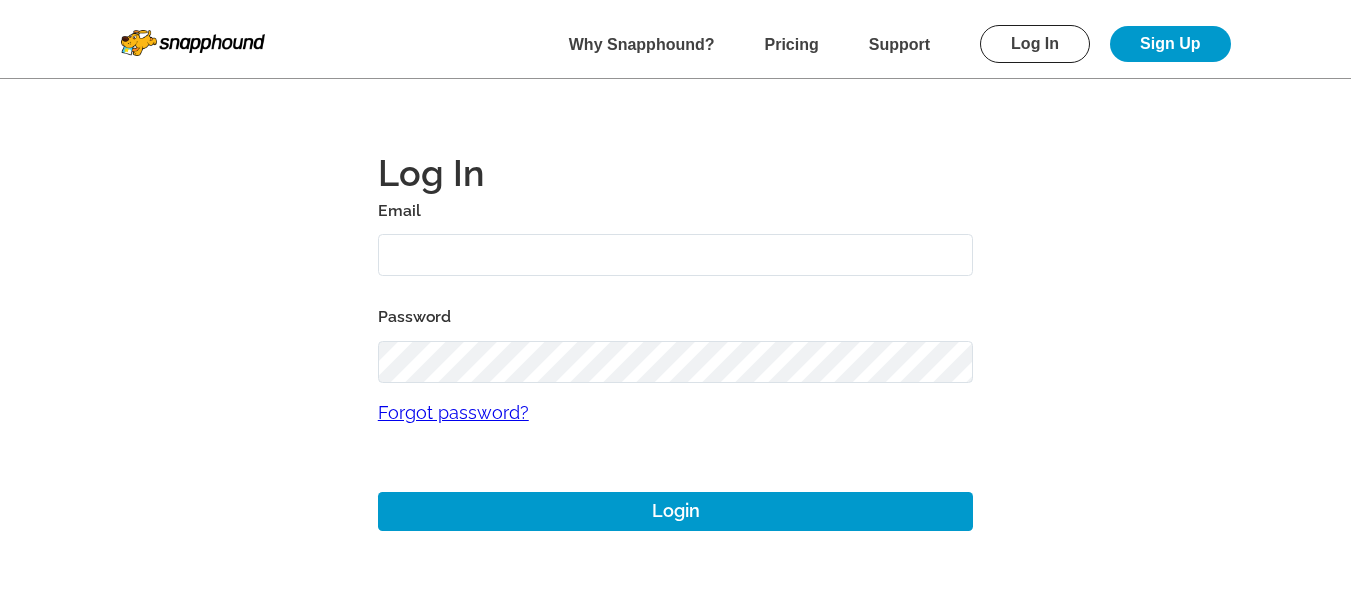 type on "alansharp+1@sharpedgeventures.com" 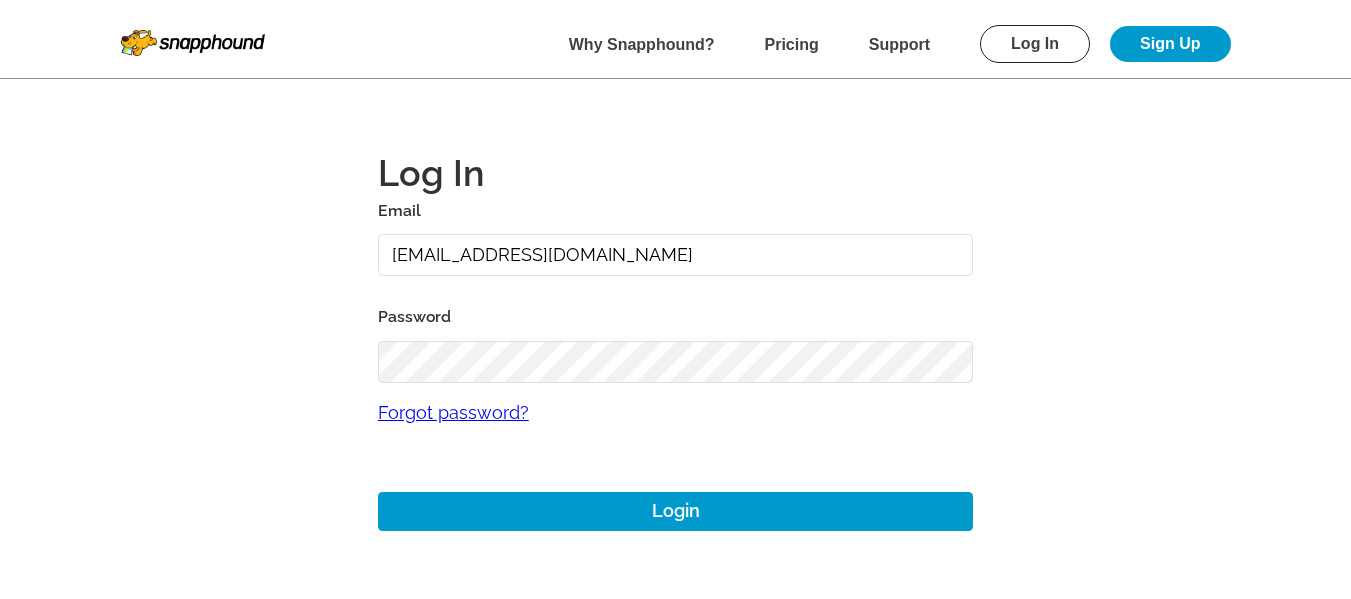 click on "alansharp+1@sharpedgeventures.com" at bounding box center [676, 255] 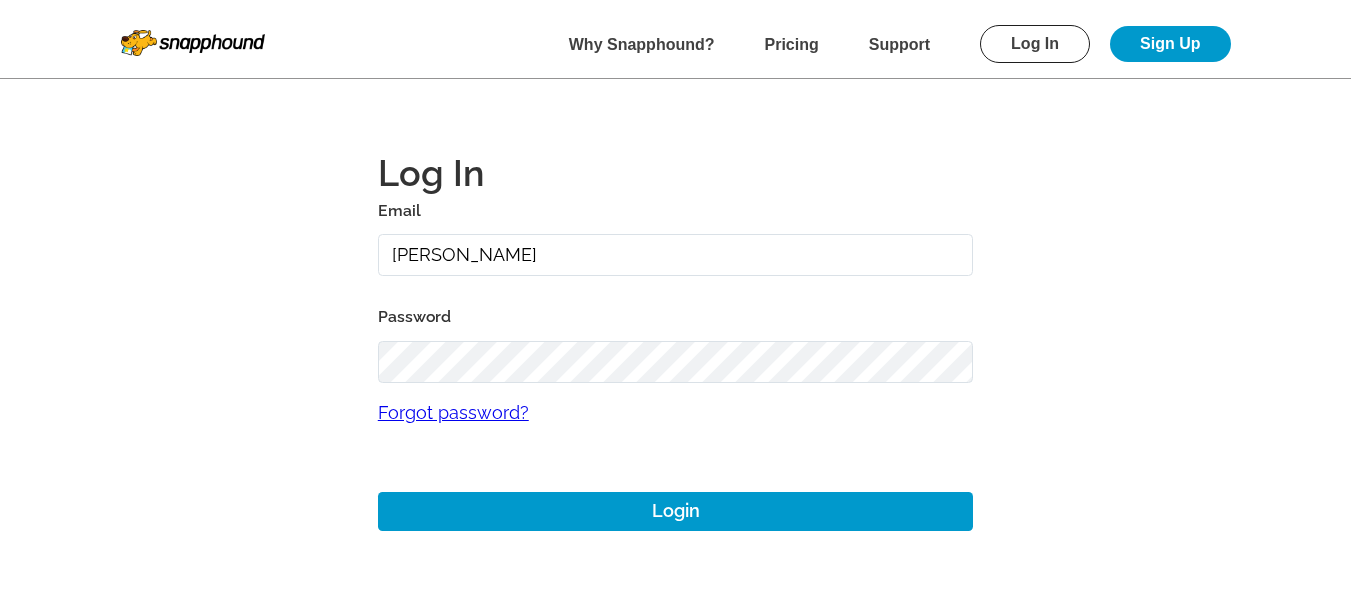 type on "mikezarrilli14@yahoo.com" 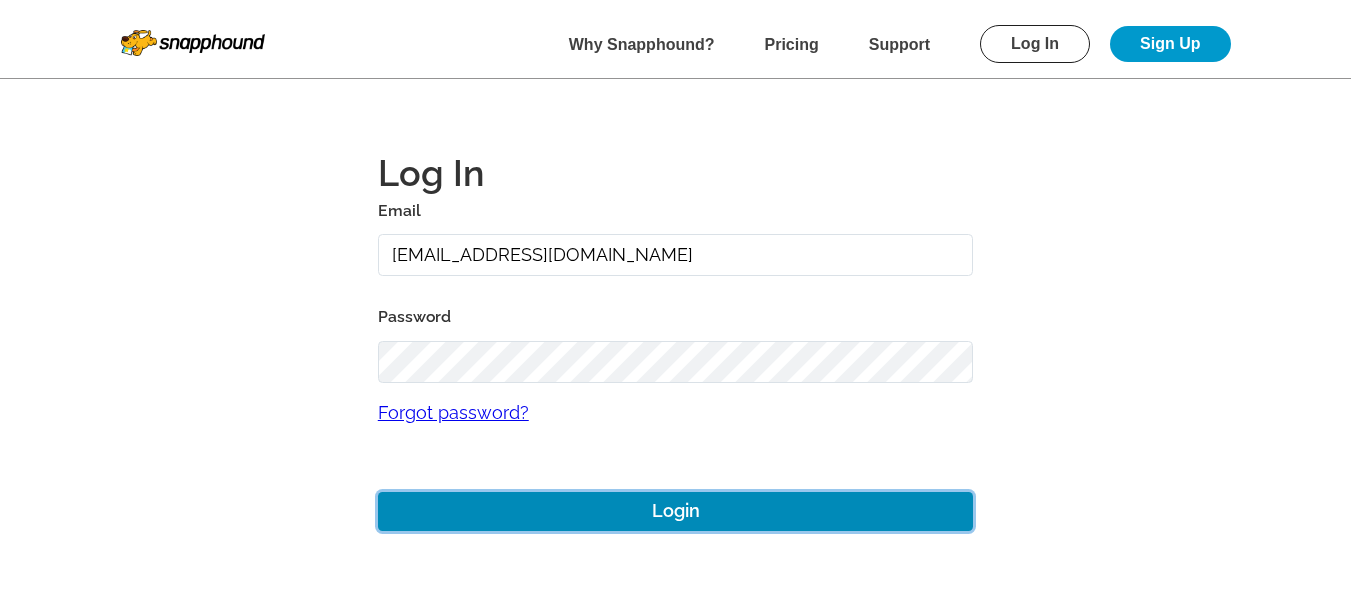 click on "Login" at bounding box center [676, 511] 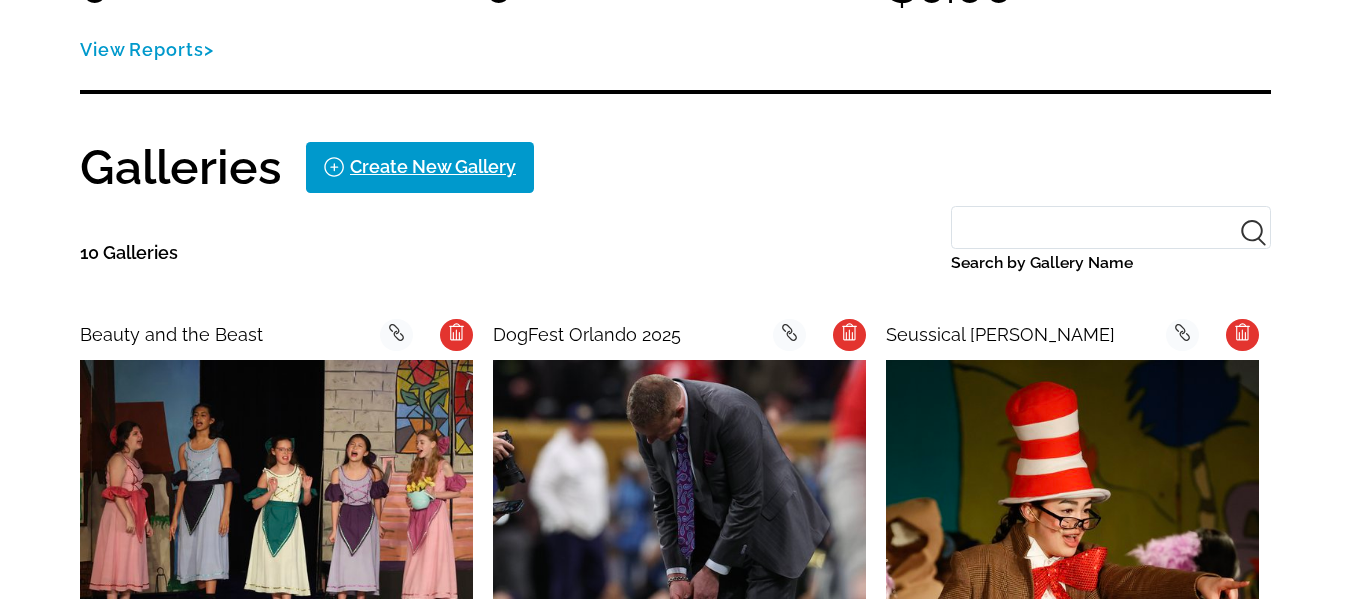 scroll, scrollTop: 300, scrollLeft: 0, axis: vertical 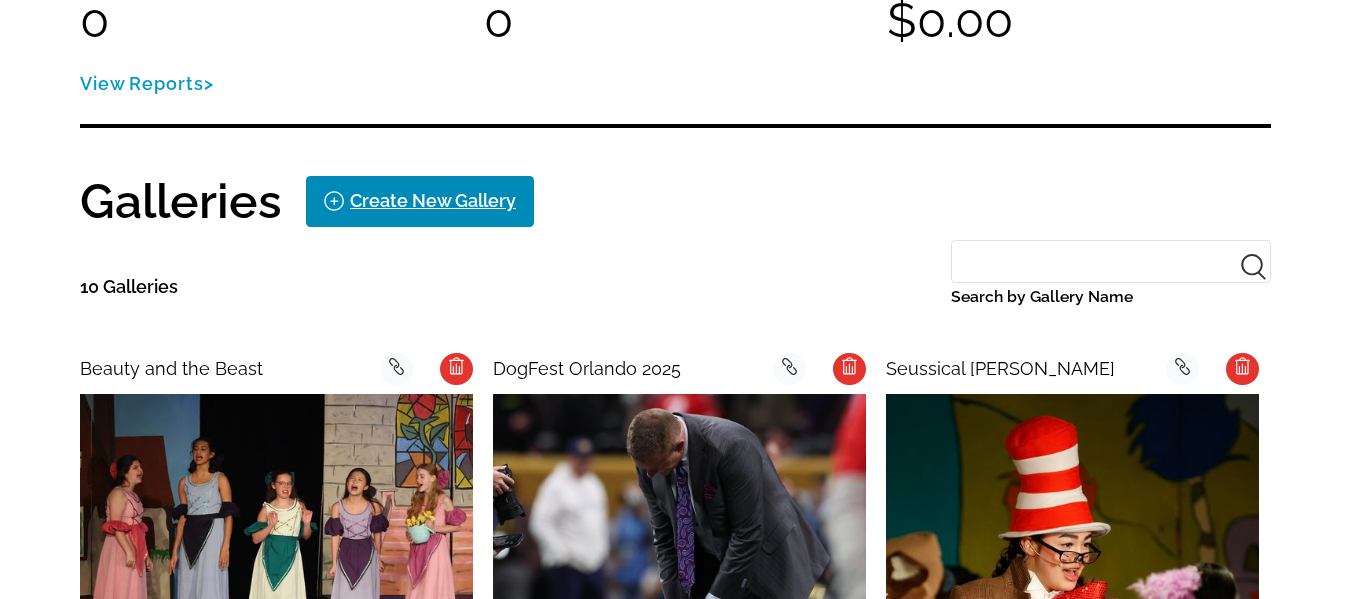 click on "Create New Gallery" at bounding box center [433, 201] 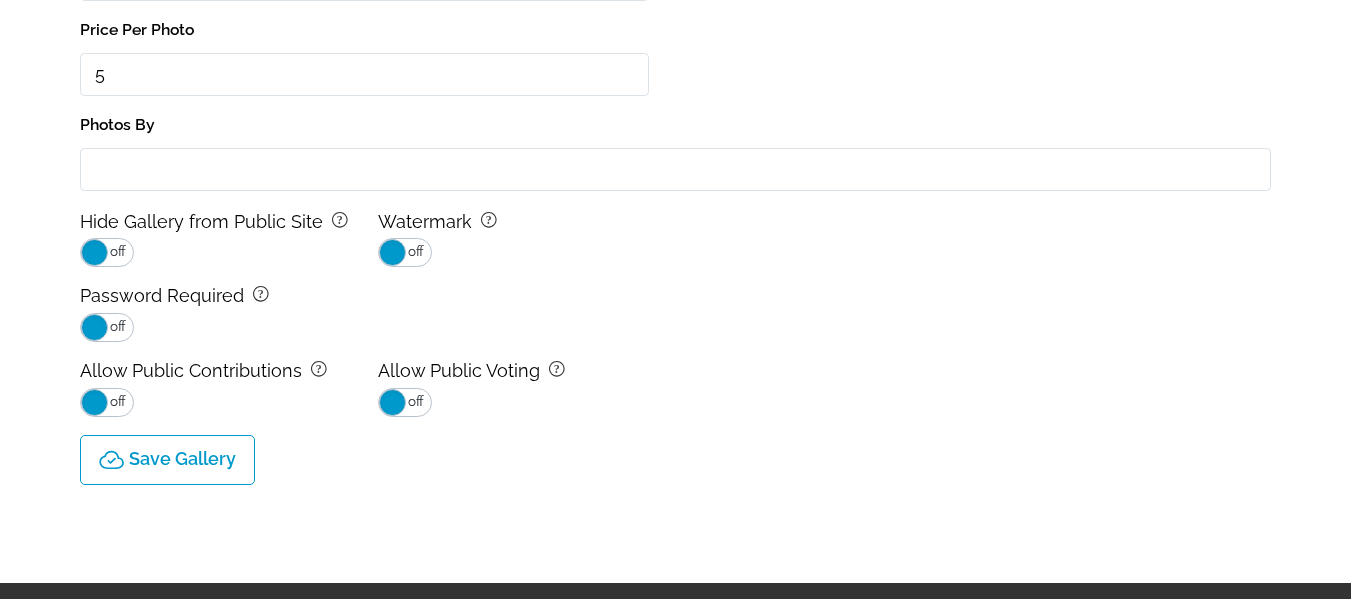 scroll, scrollTop: 100, scrollLeft: 0, axis: vertical 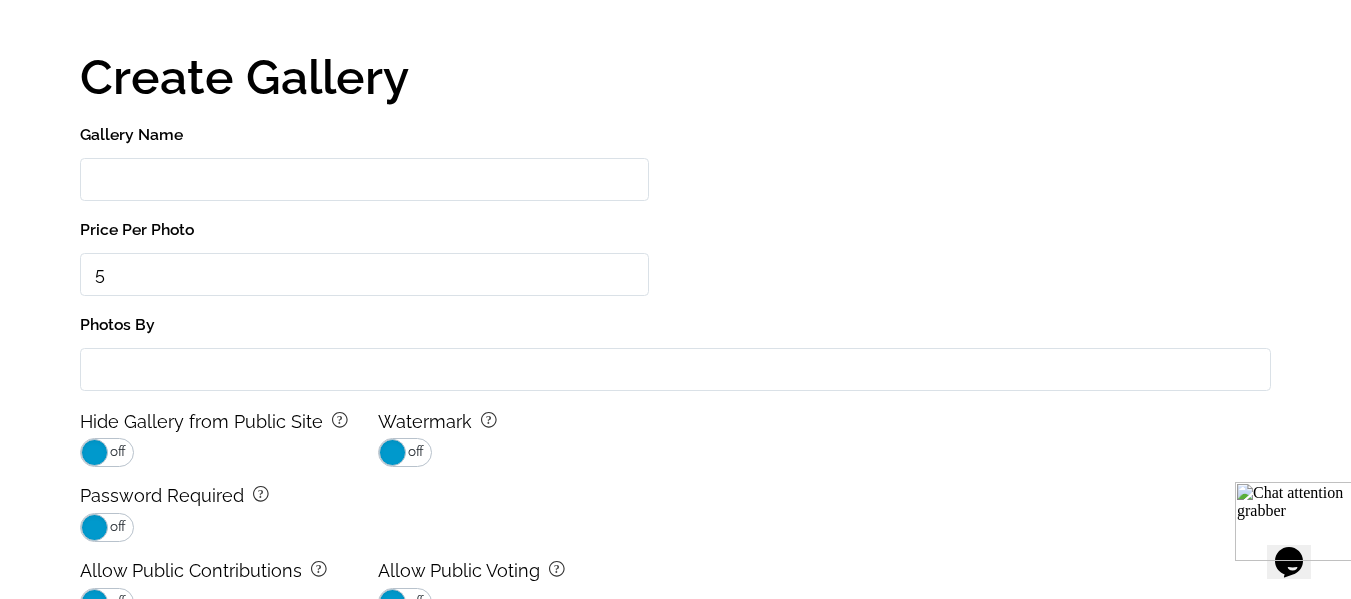 click on "Gallery Name" at bounding box center [364, 179] 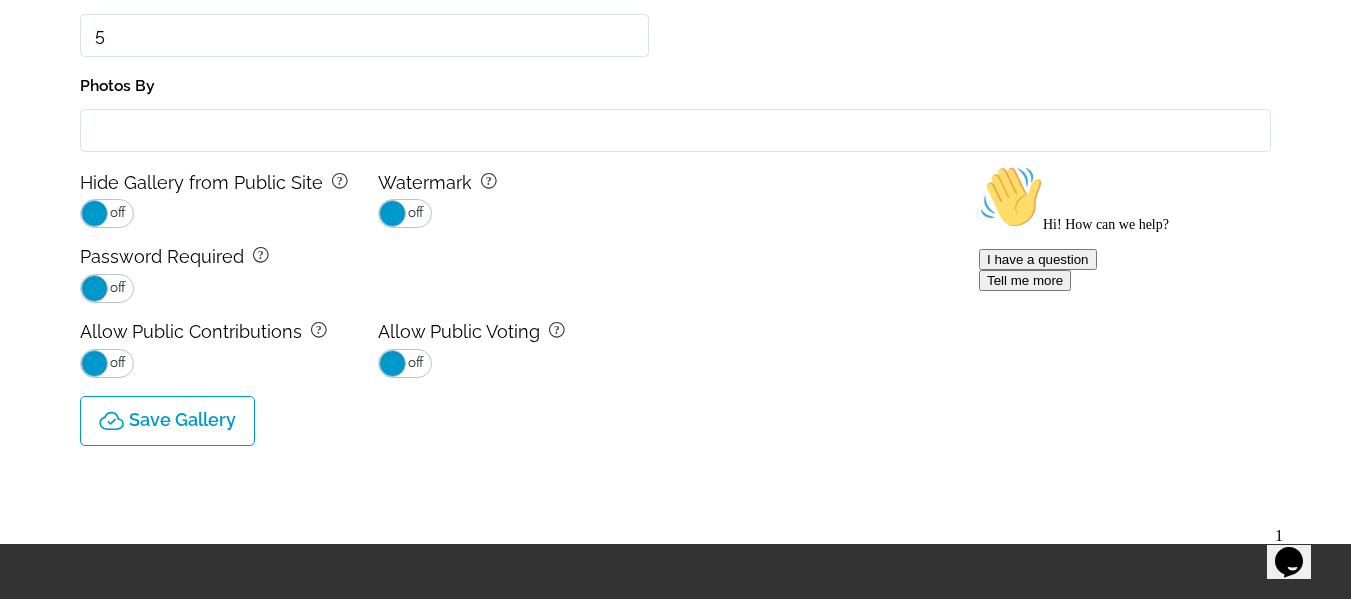 scroll, scrollTop: 400, scrollLeft: 0, axis: vertical 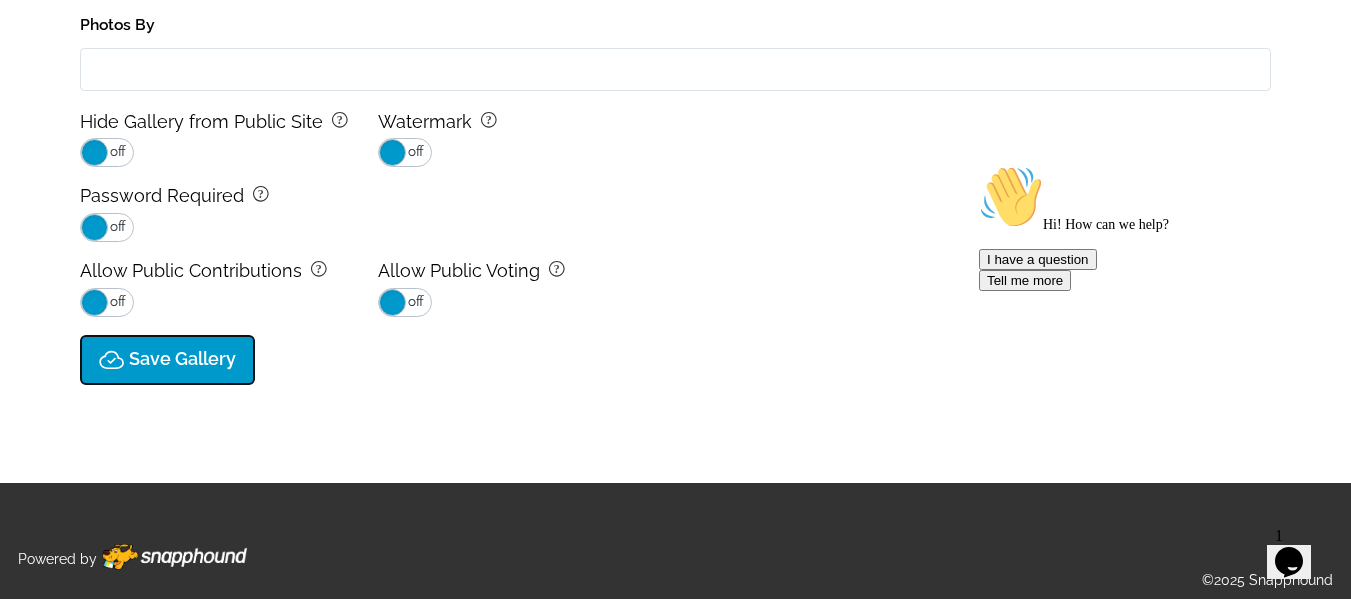 click on "Save Gallery" at bounding box center (167, 360) 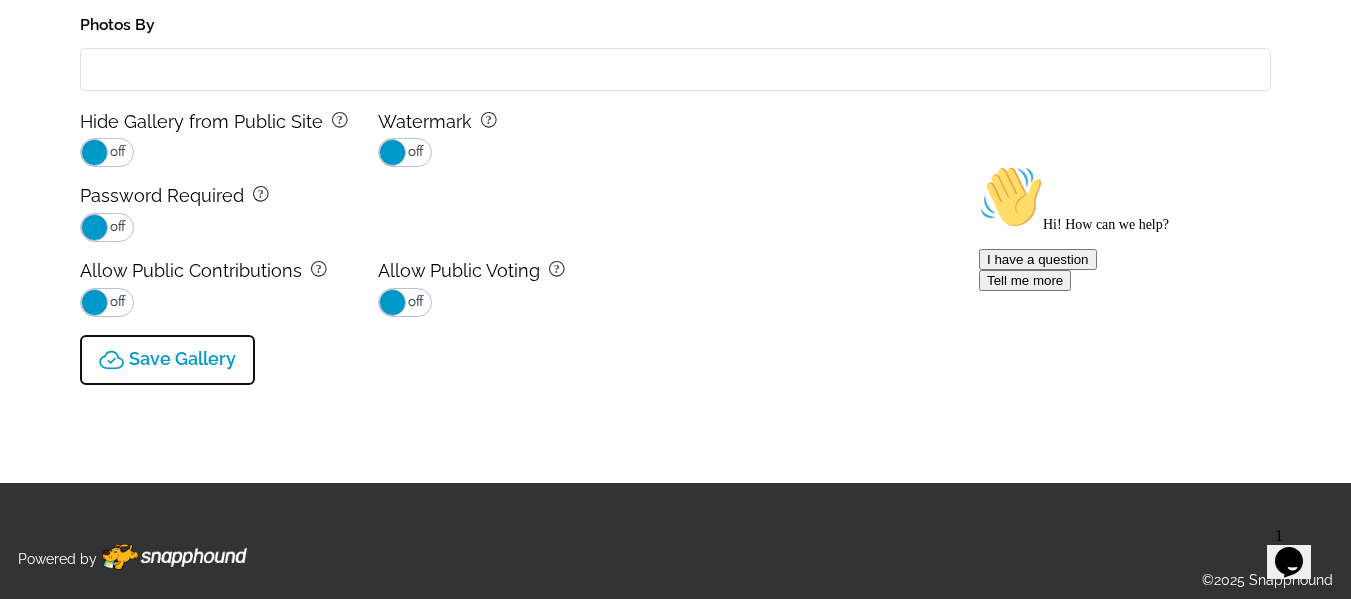 type on "5.0" 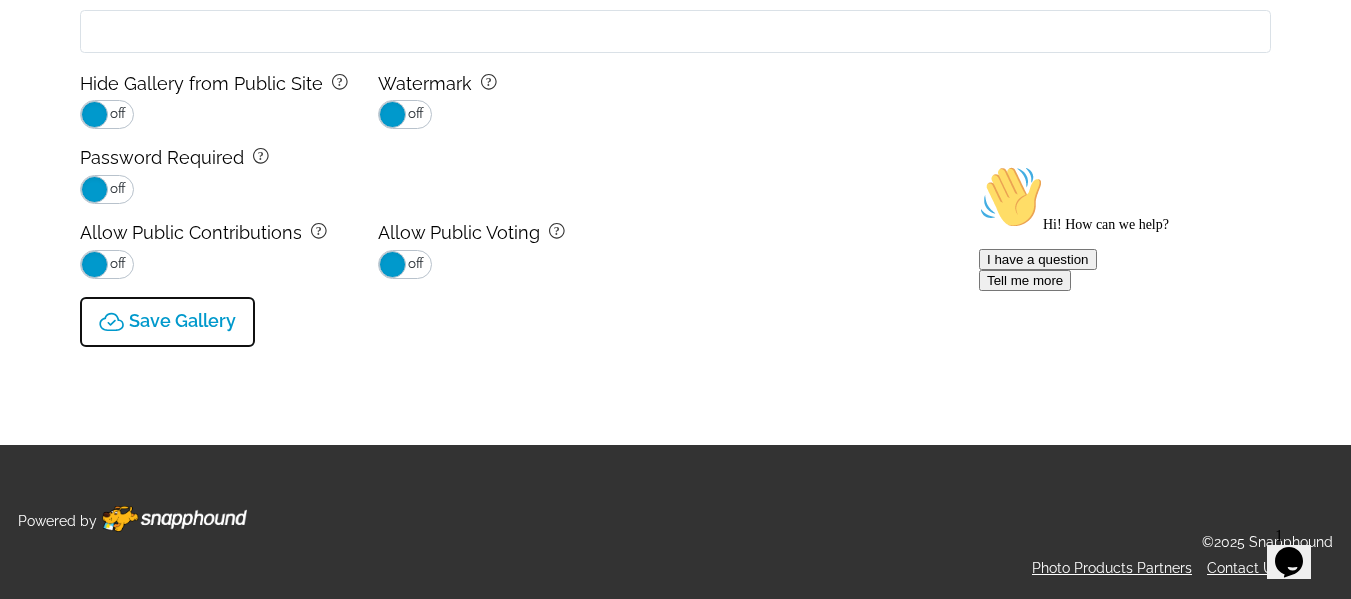 select on "onlyShowInGallery" 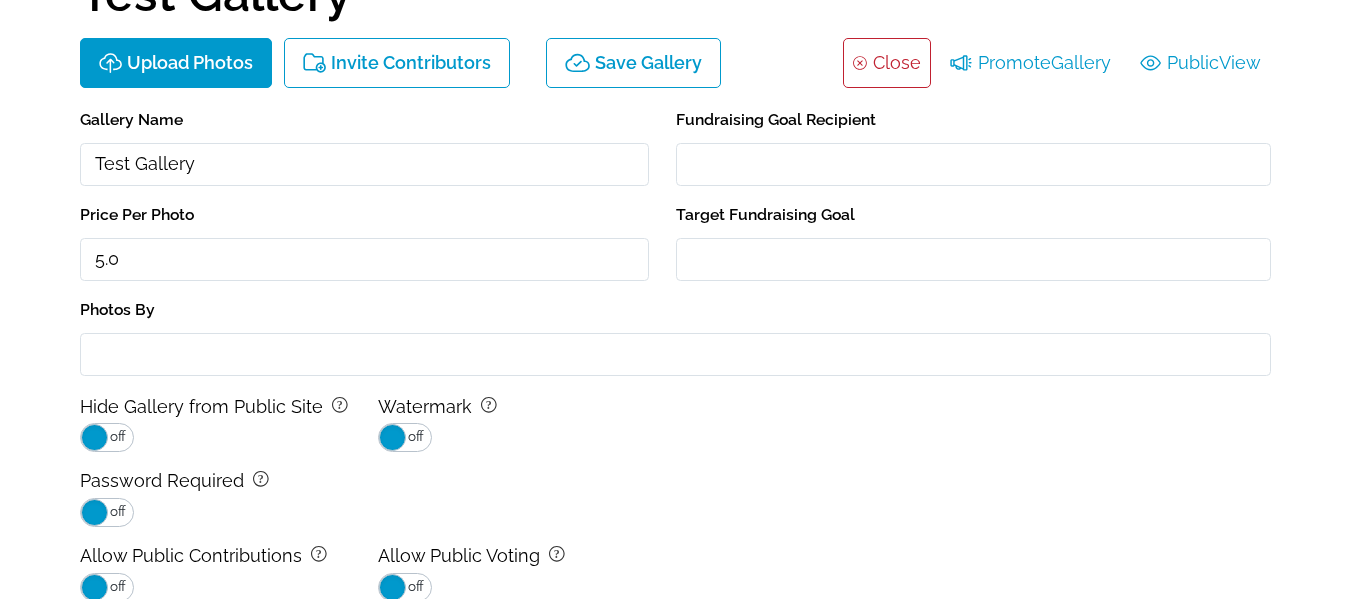 scroll, scrollTop: 0, scrollLeft: 0, axis: both 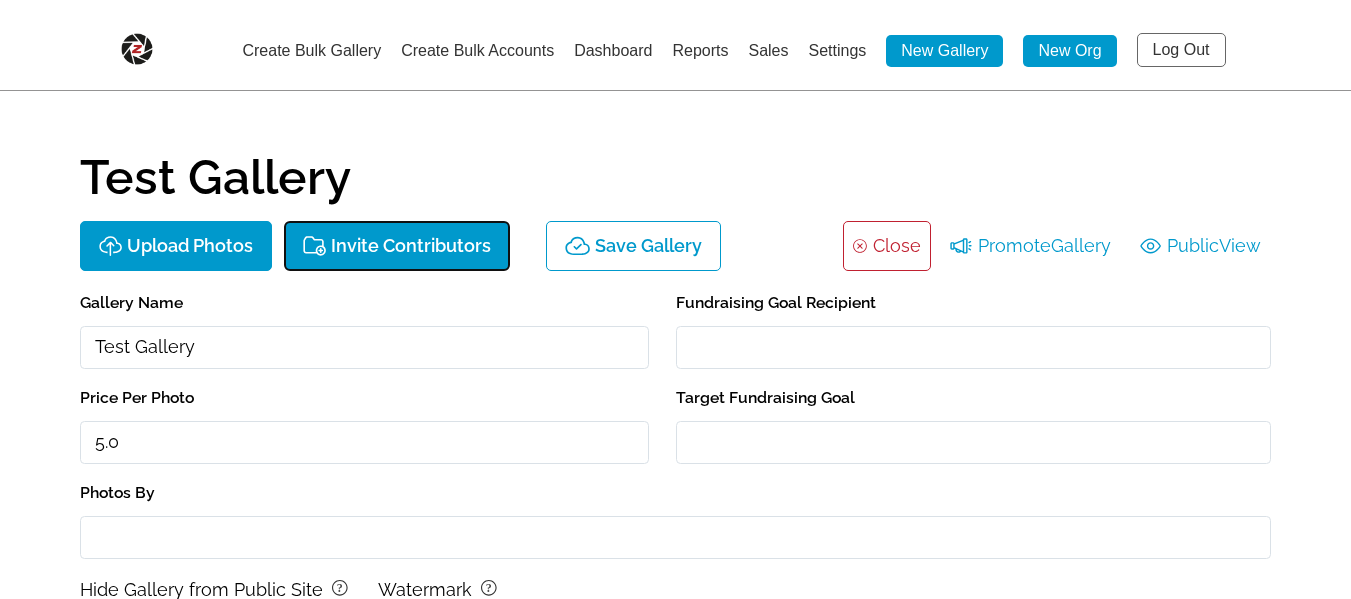 click on "Invite Contributors" at bounding box center (411, 246) 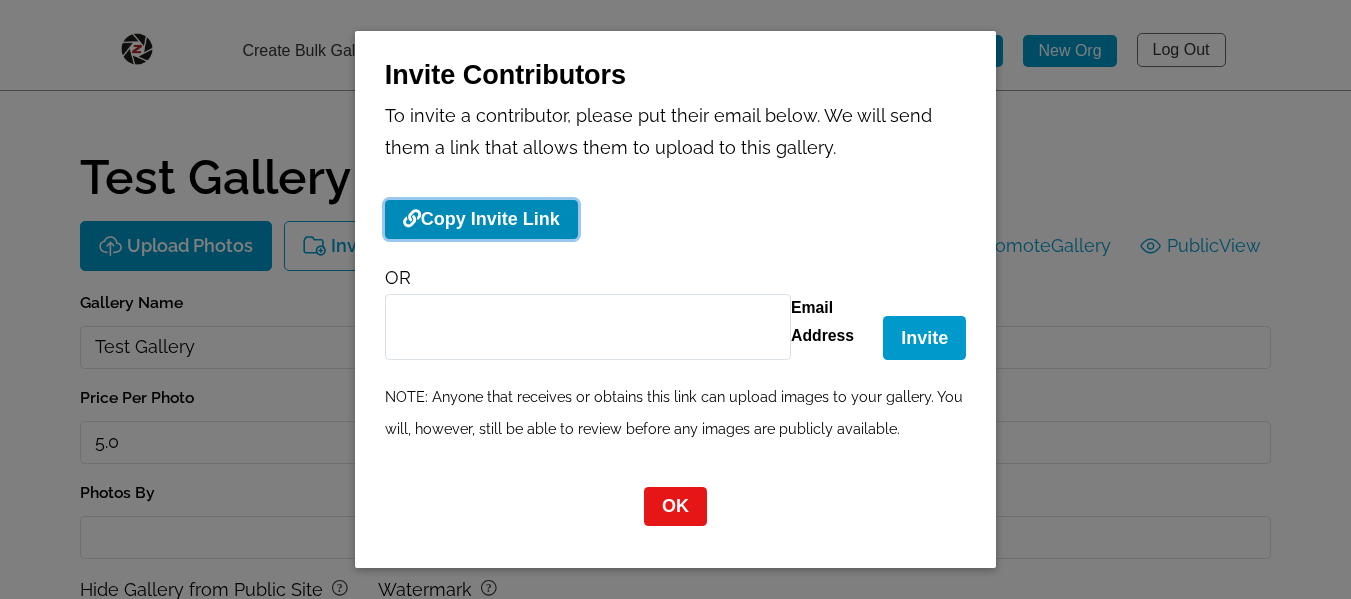 click on "Copy Invite Link" at bounding box center [481, 219] 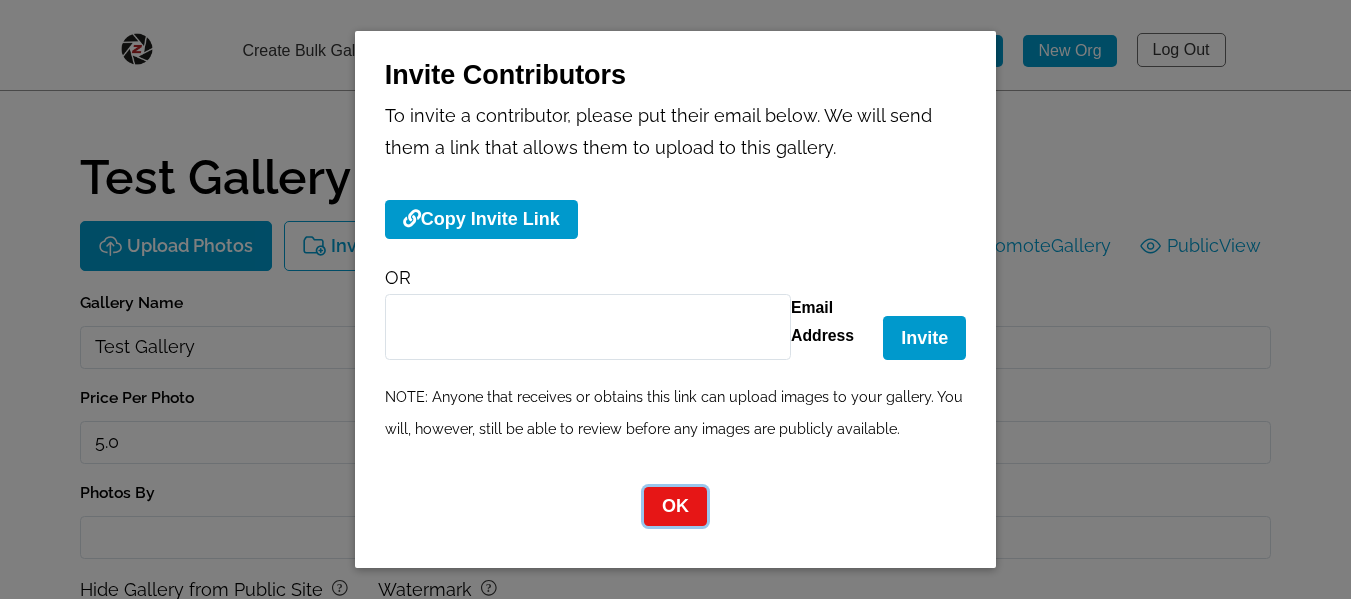 click on "OK" 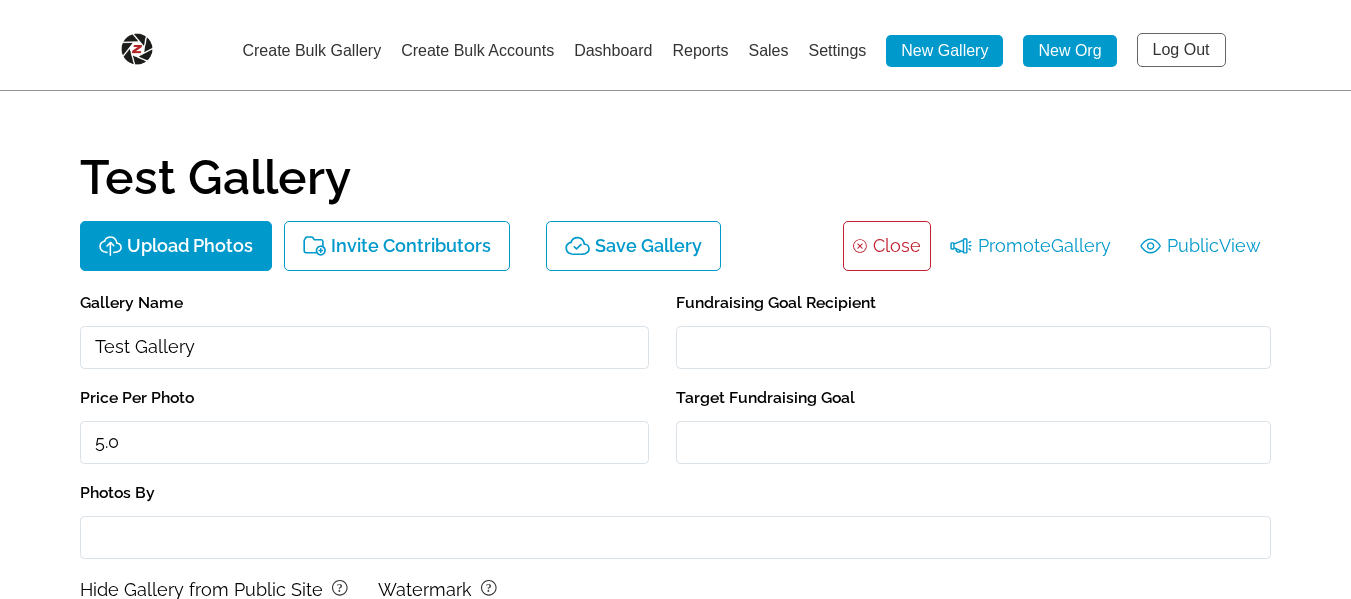 click on "Dashboard" at bounding box center (613, 50) 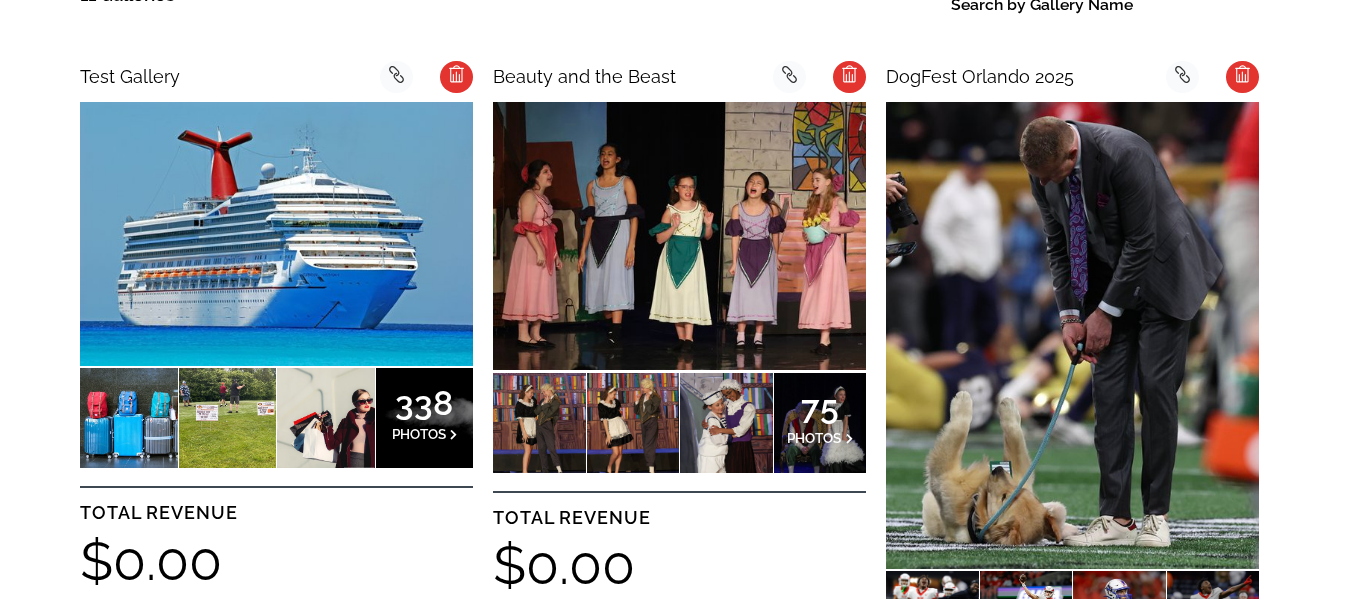scroll, scrollTop: 611, scrollLeft: 0, axis: vertical 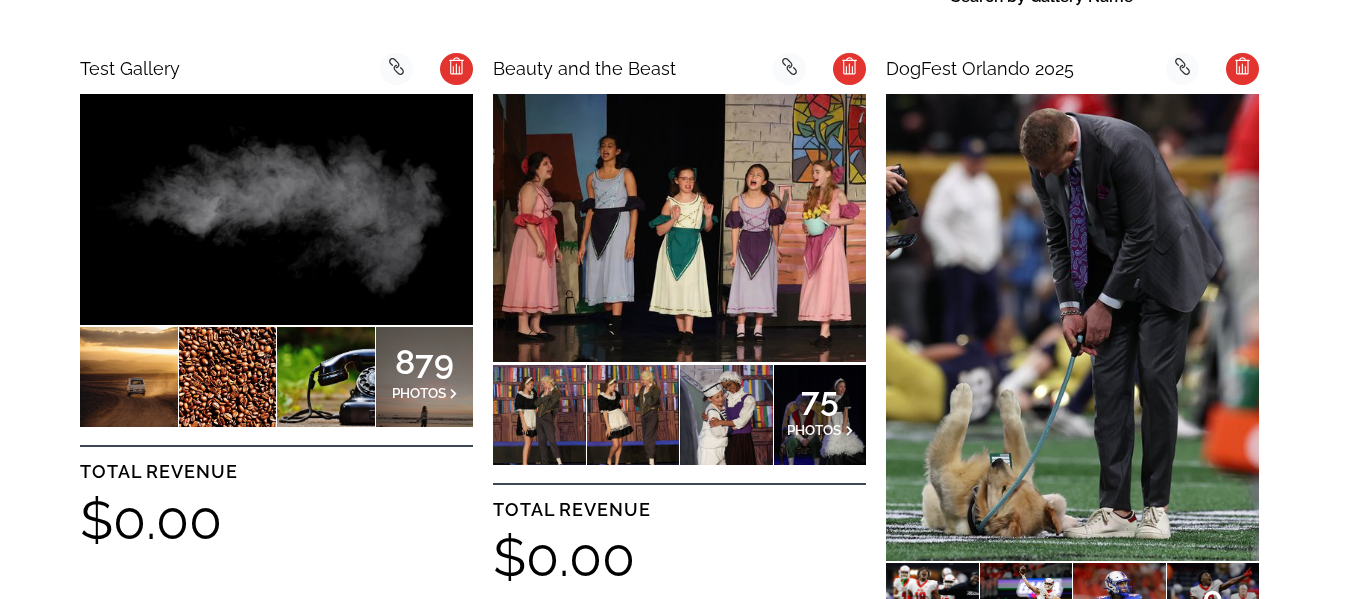 click on "background Layer 1" at bounding box center [456, 69] 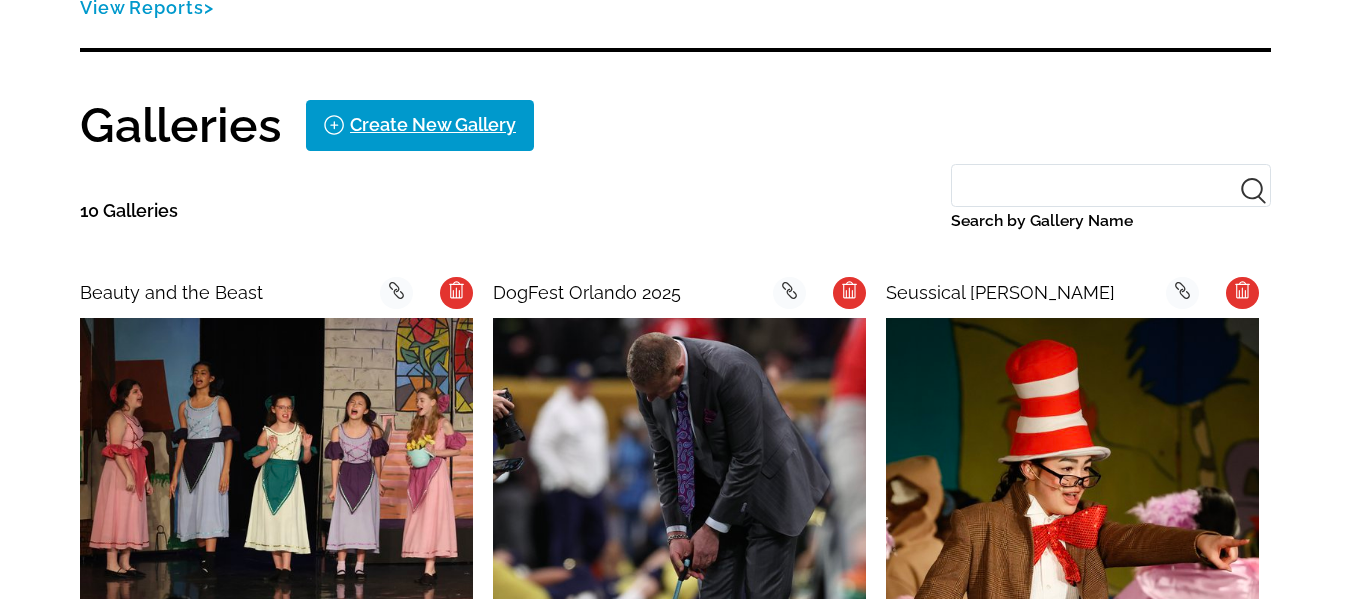 scroll, scrollTop: 100, scrollLeft: 0, axis: vertical 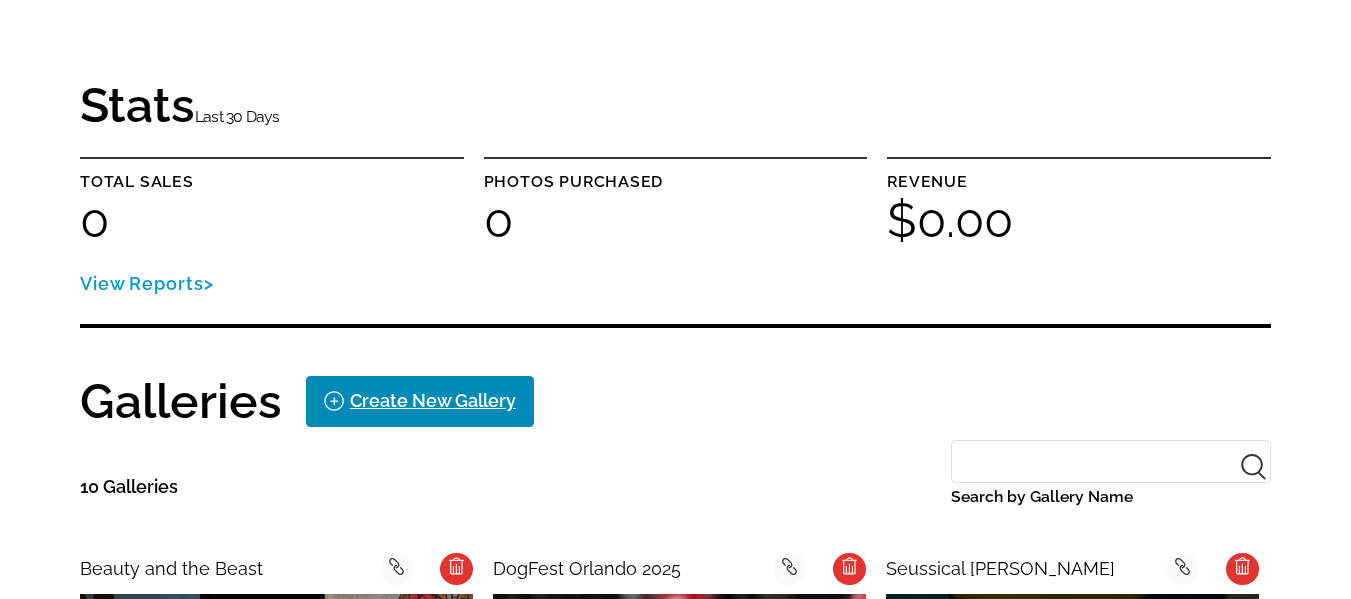 click on "Create New Gallery" at bounding box center [433, 401] 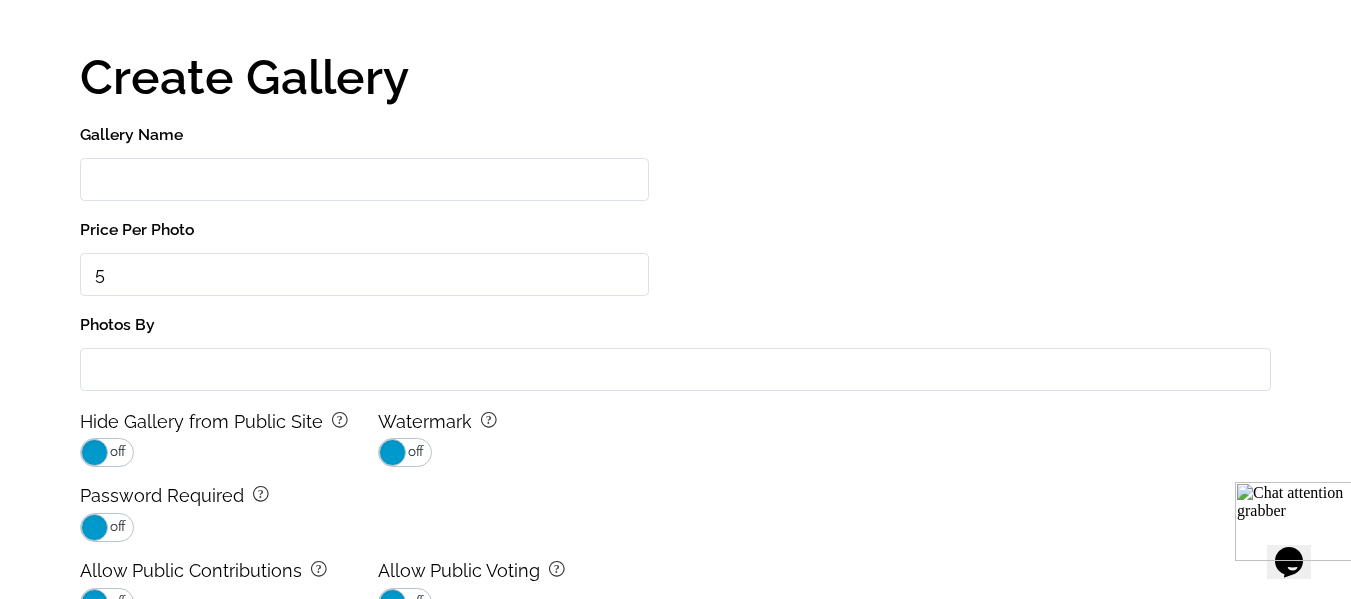 scroll, scrollTop: 0, scrollLeft: 0, axis: both 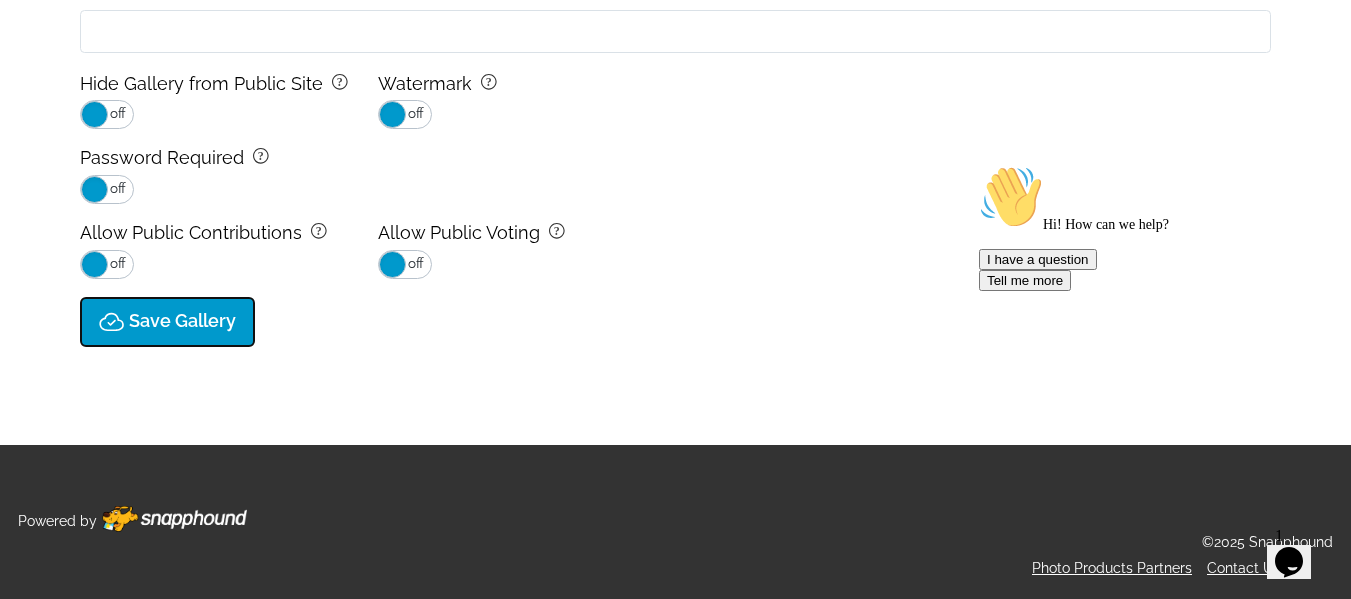 click on "Save Gallery" at bounding box center [167, 322] 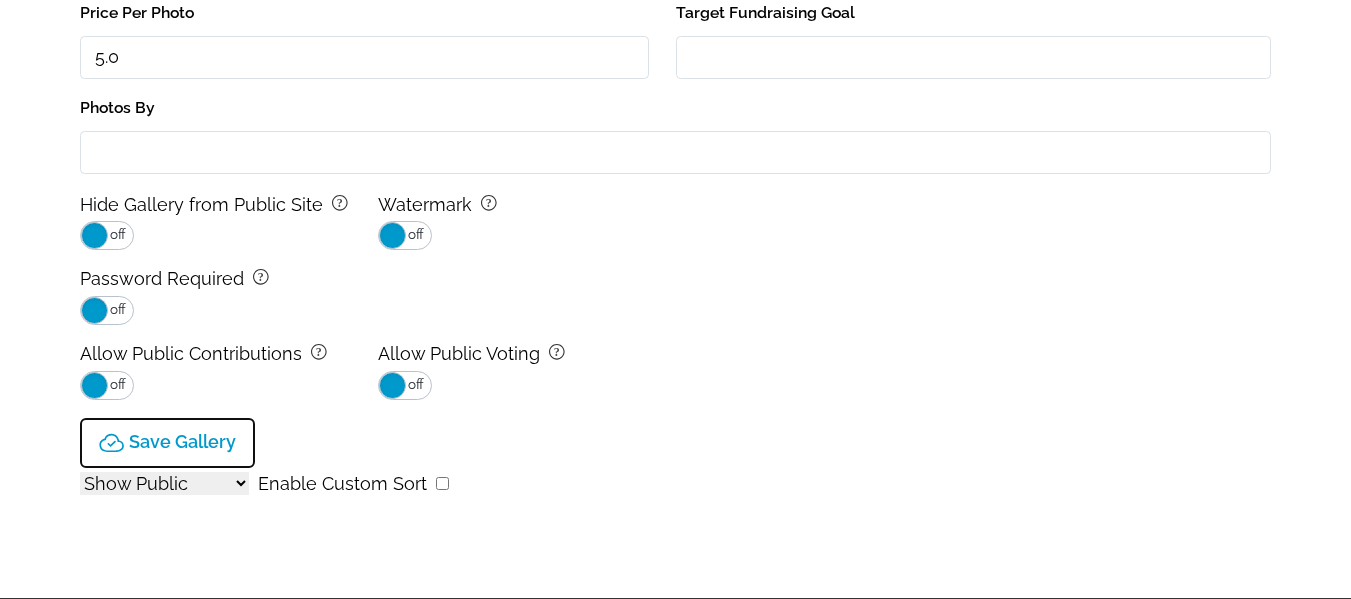 scroll, scrollTop: 106, scrollLeft: 0, axis: vertical 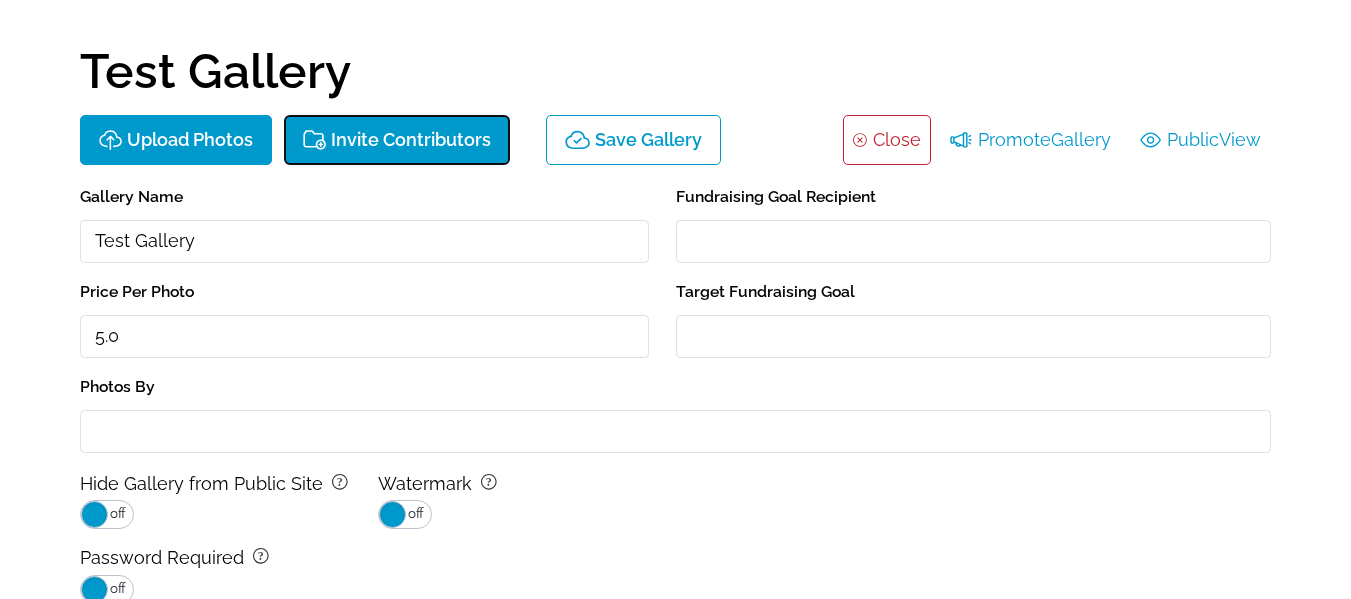 click on "Invite Contributors" at bounding box center (411, 140) 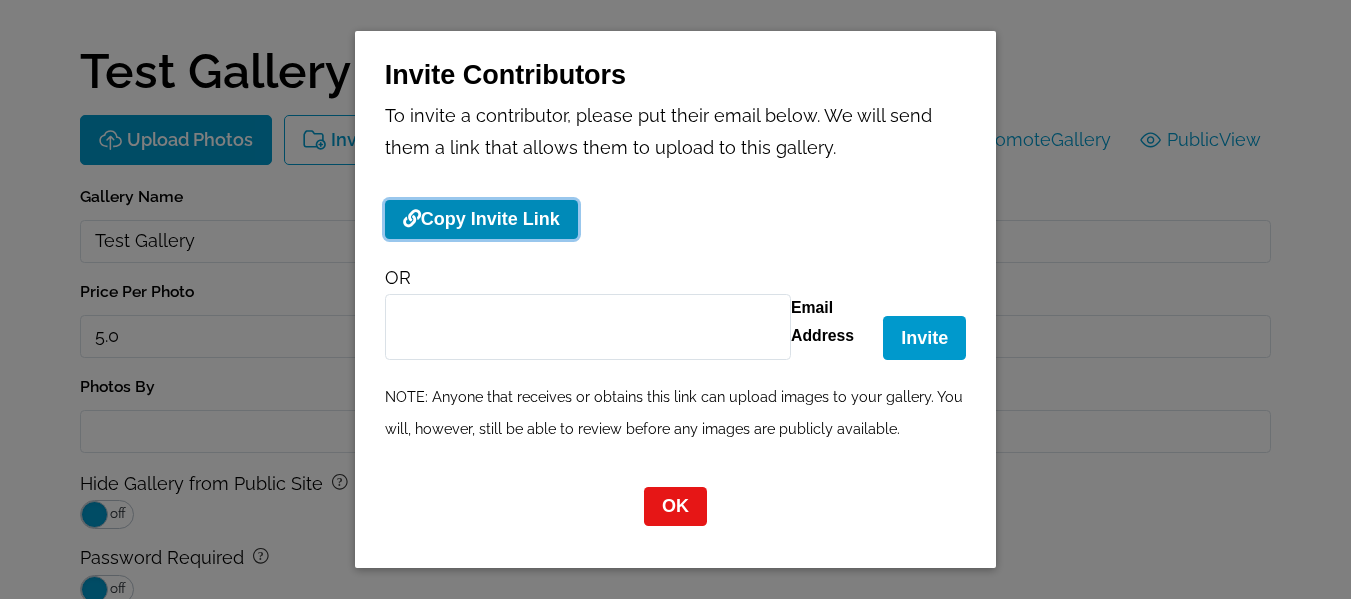 click on "Copy Invite Link" at bounding box center (481, 219) 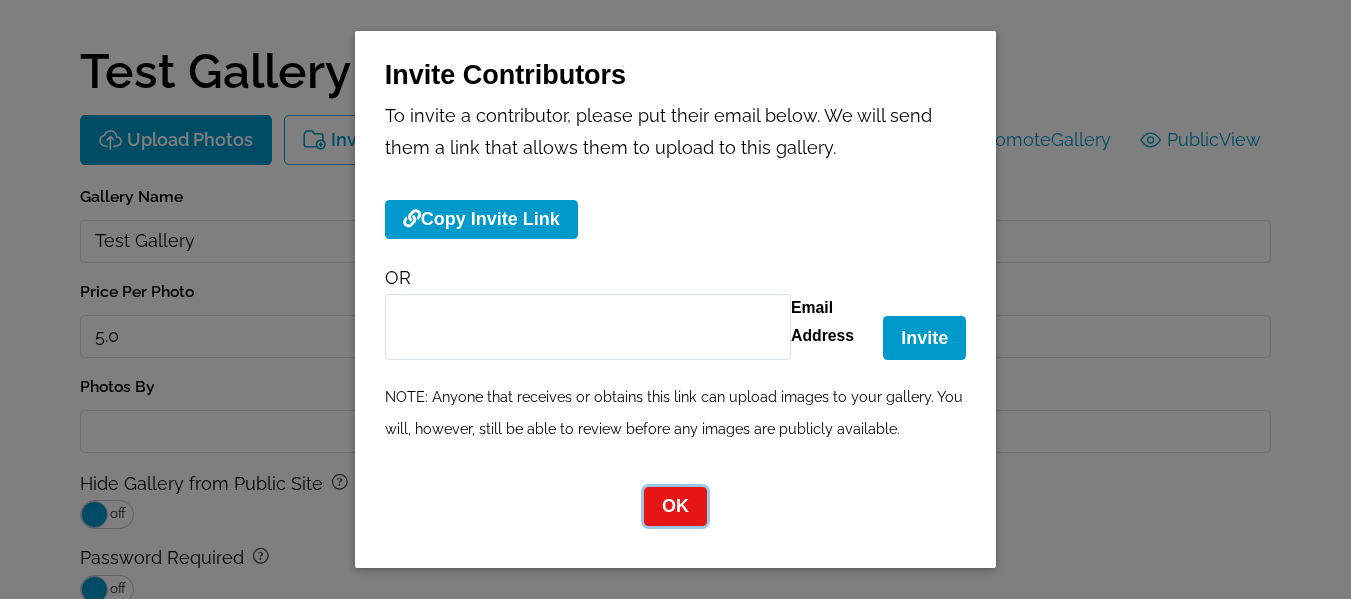 click on "OK" 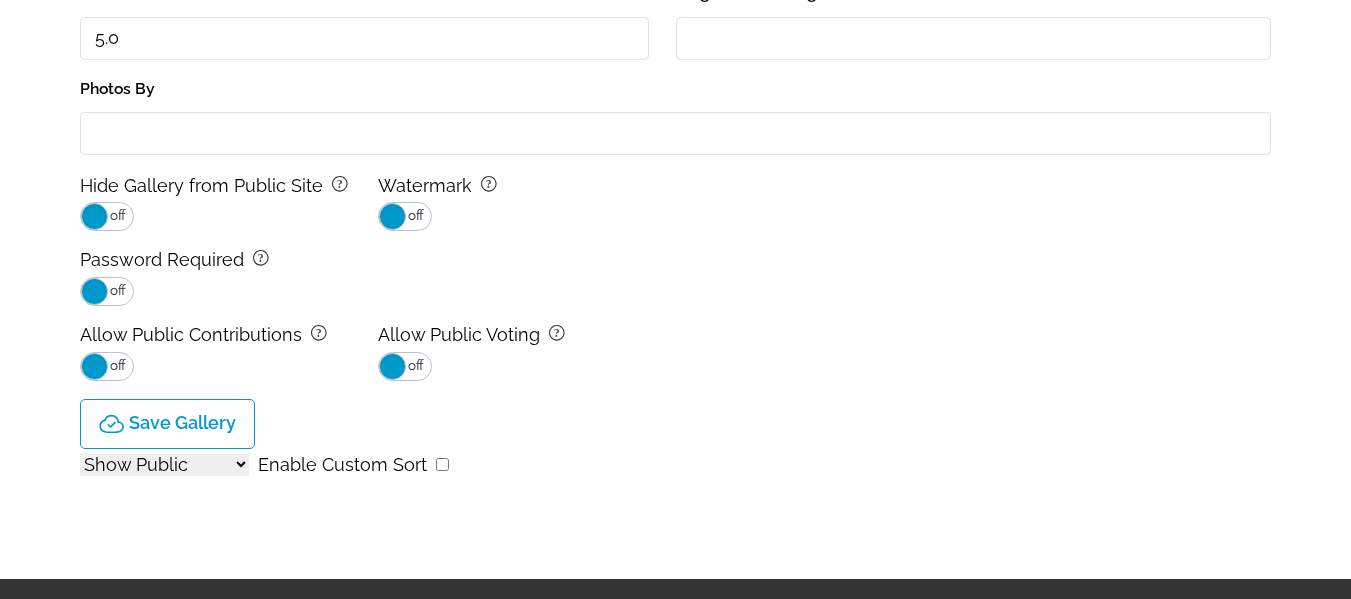 scroll, scrollTop: 406, scrollLeft: 0, axis: vertical 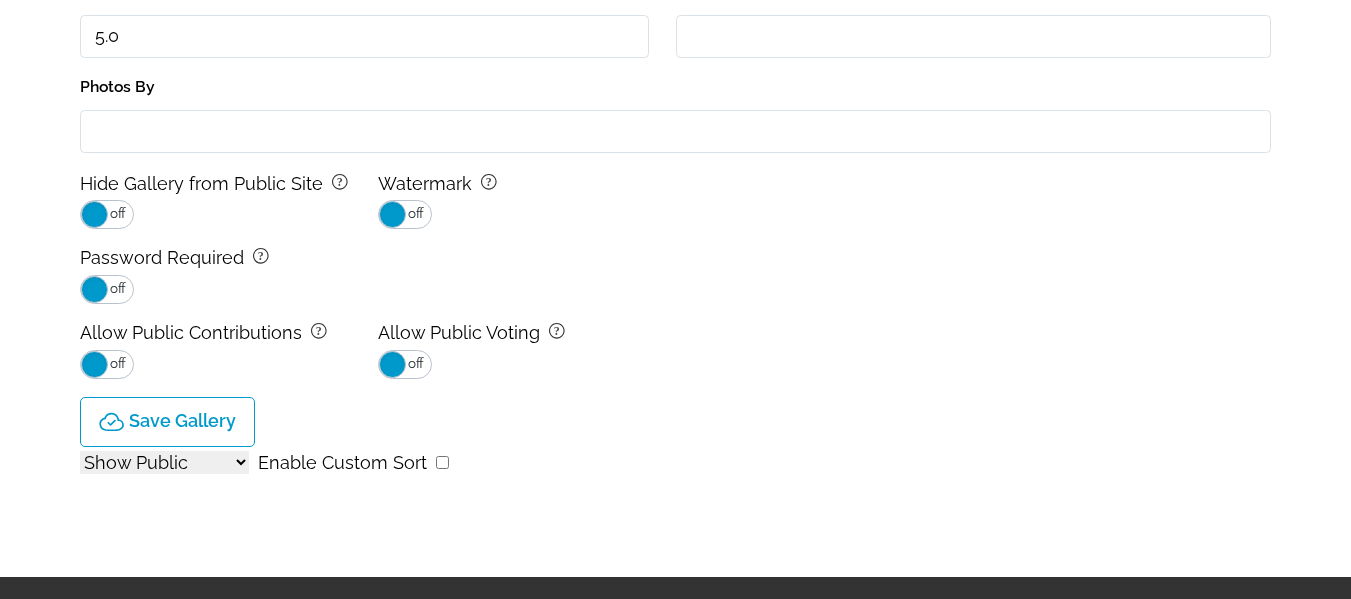 click on "Show All Show Public Show Non-Public" at bounding box center (164, 462) 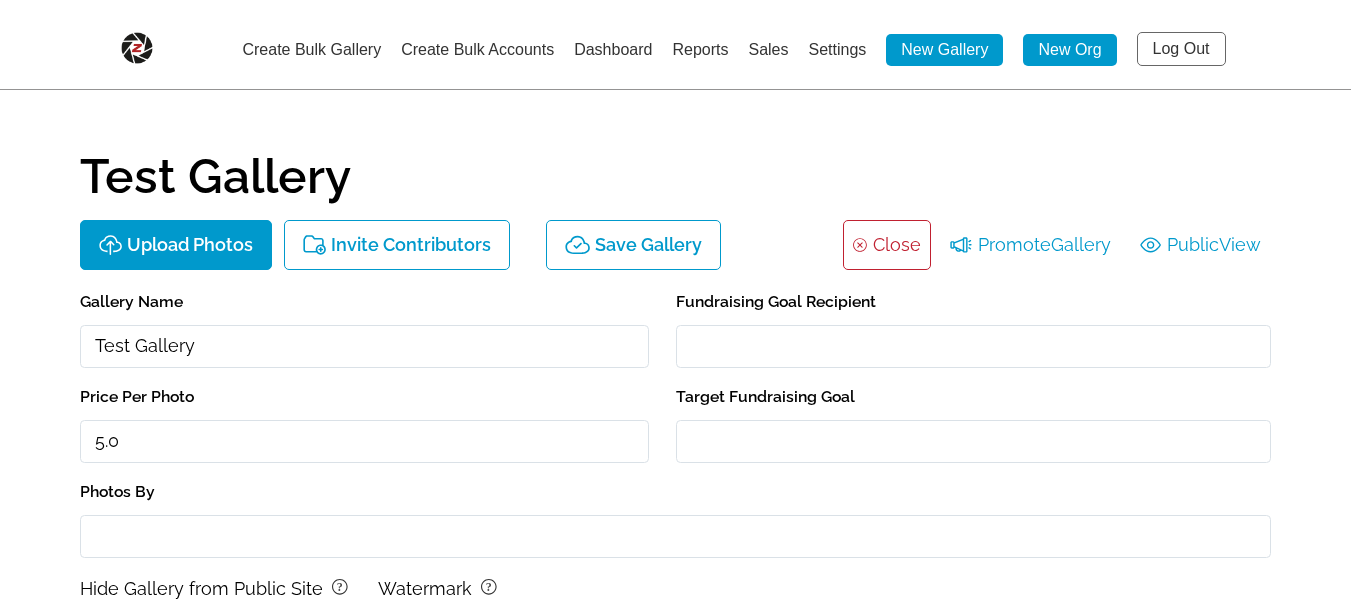 scroll, scrollTop: 0, scrollLeft: 0, axis: both 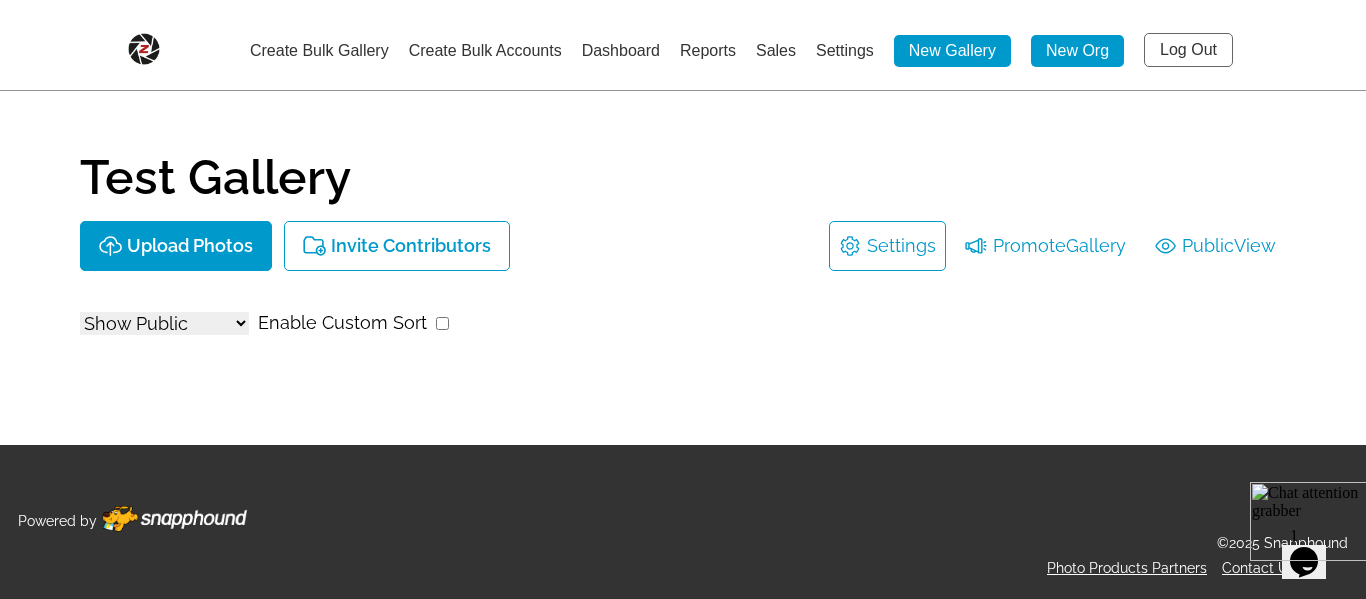 click on "Show All Show Public Show Non-Public" at bounding box center [164, 323] 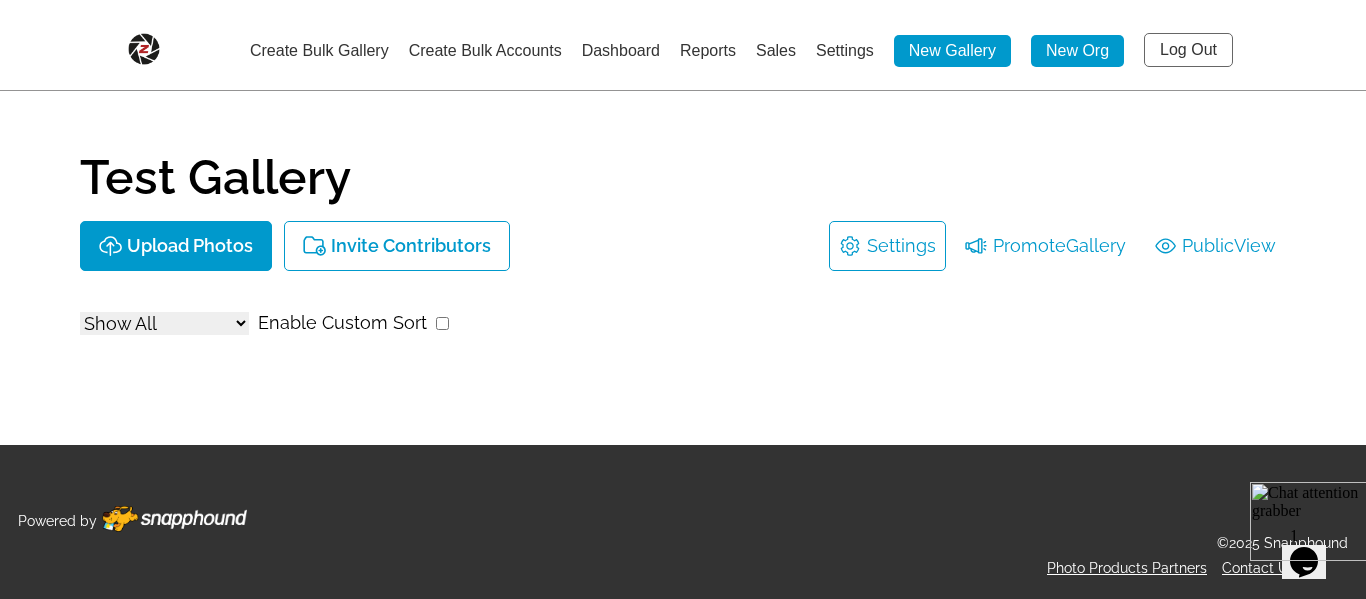 click on "Show All Show Public Show Non-Public" at bounding box center [164, 323] 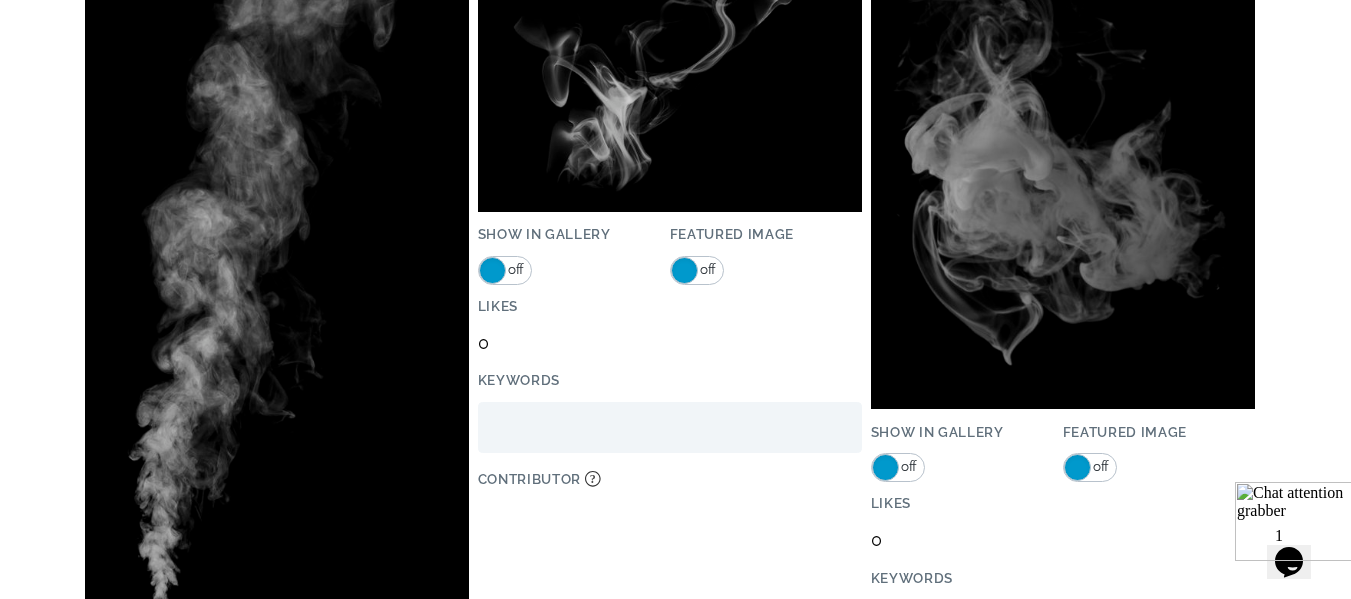 scroll, scrollTop: 3900, scrollLeft: 0, axis: vertical 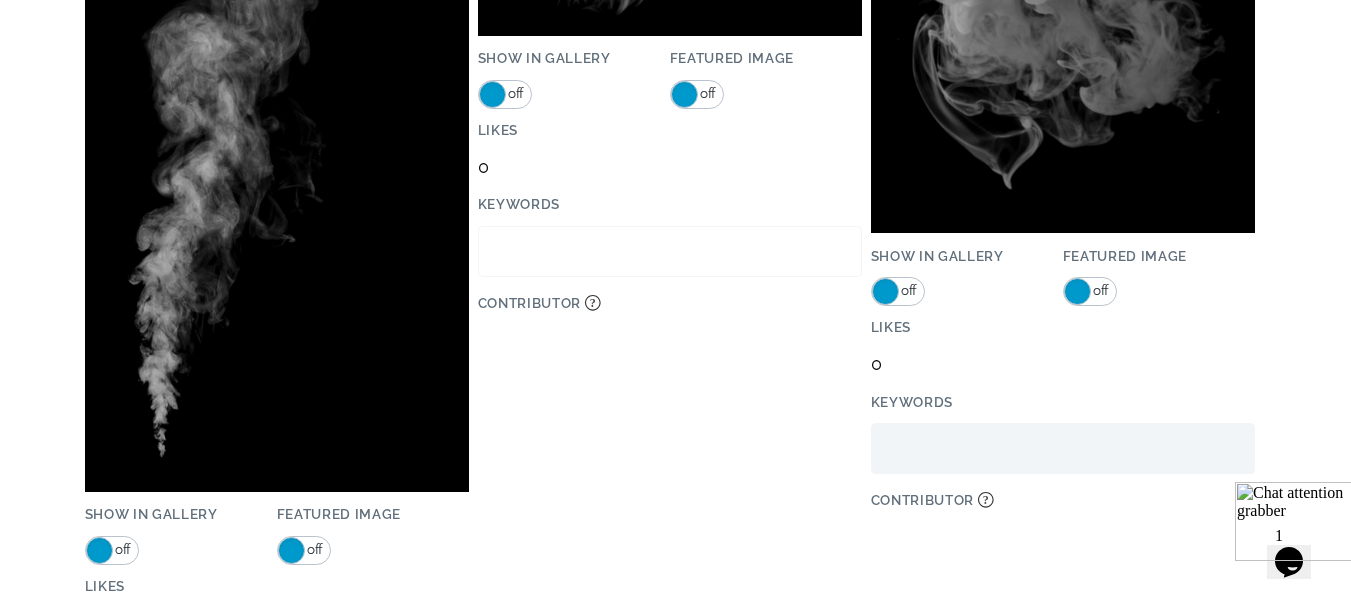 click on "Show in Gallery" at bounding box center [670, 252] 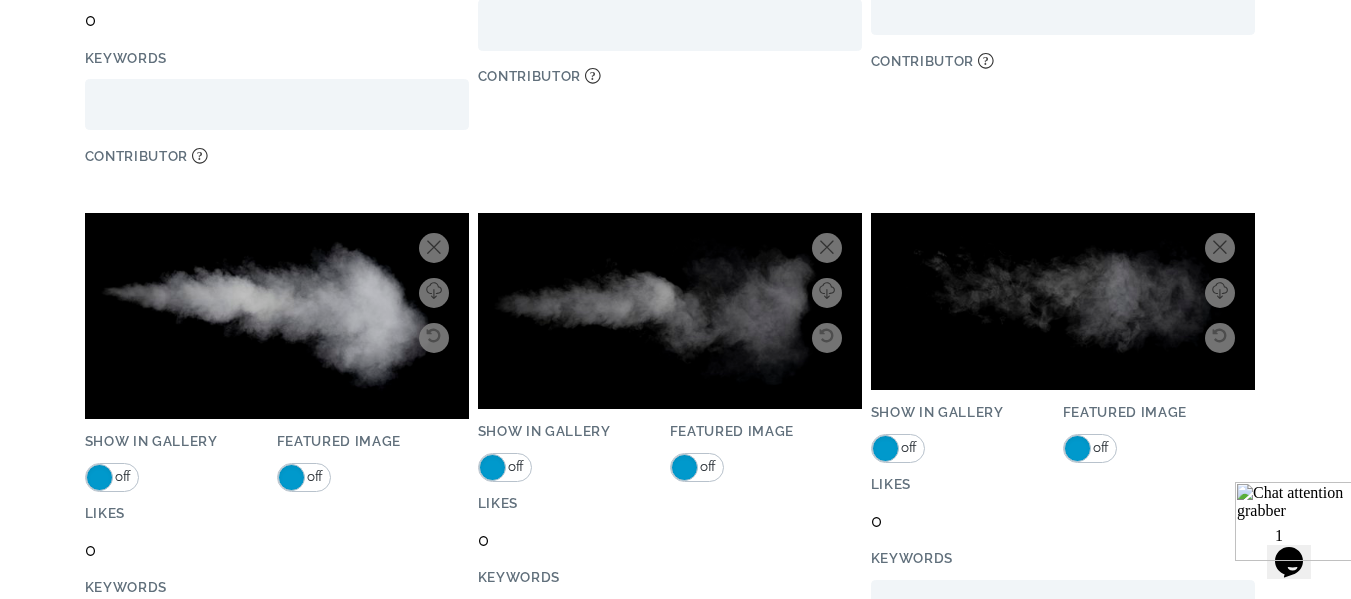 scroll, scrollTop: 13000, scrollLeft: 0, axis: vertical 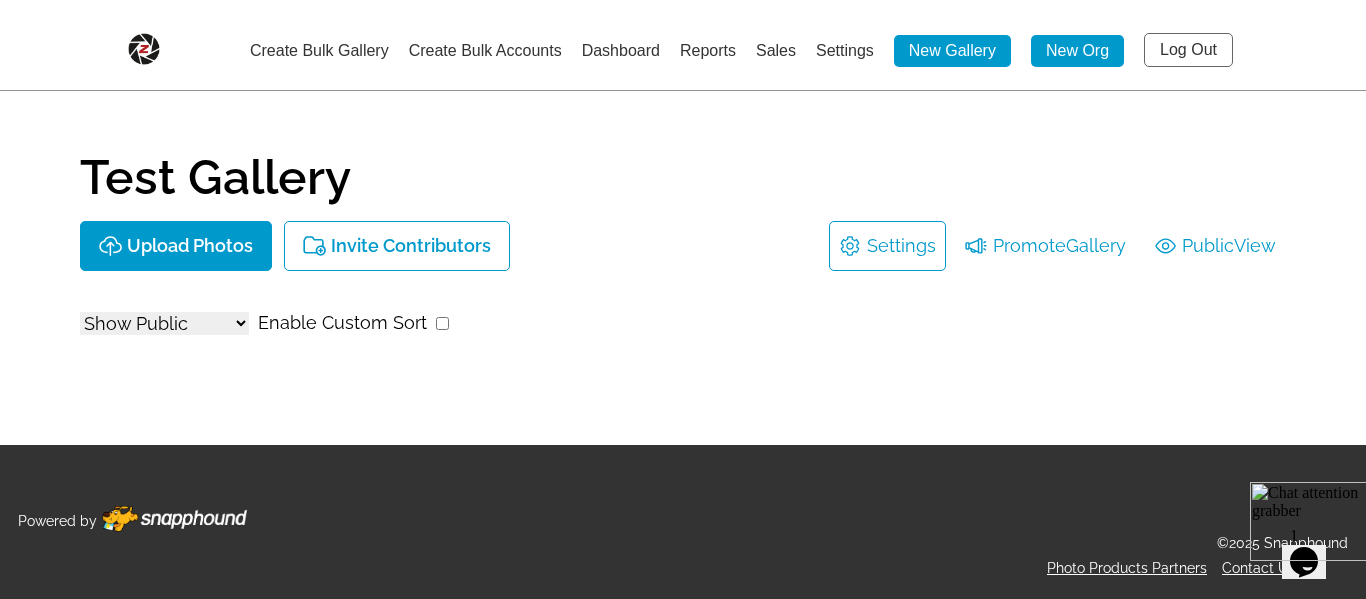 click on "Show All Show Public Show Non-Public" at bounding box center [164, 323] 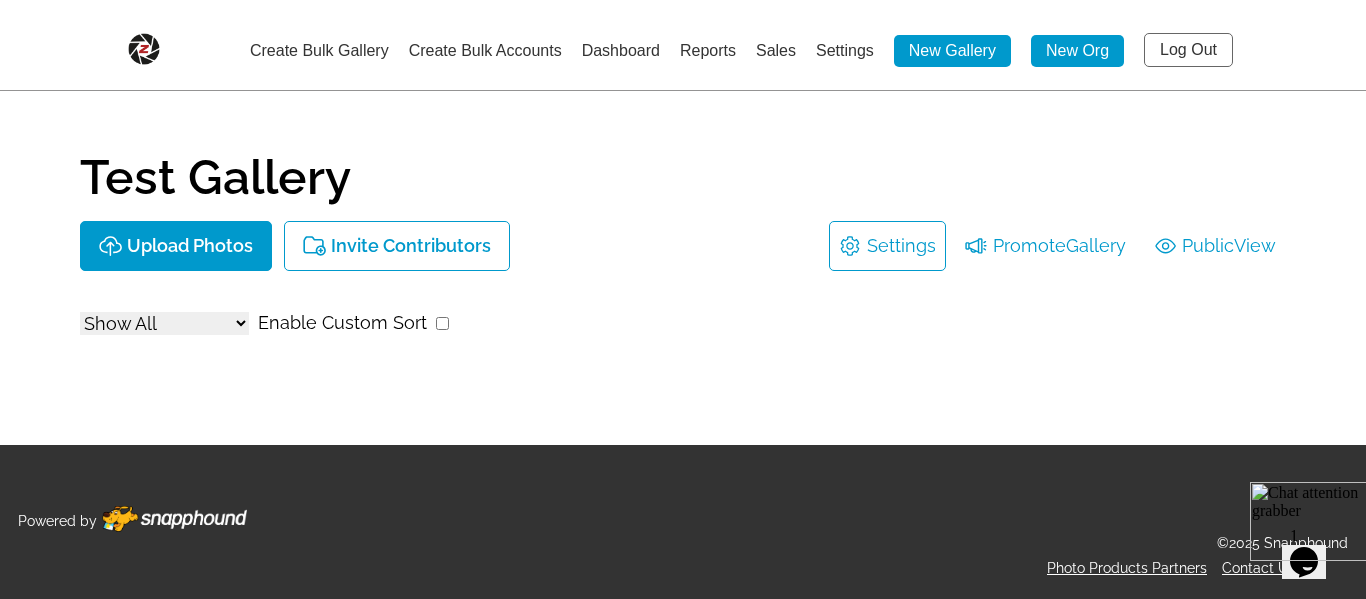 click on "Show All Show Public Show Non-Public" at bounding box center [164, 323] 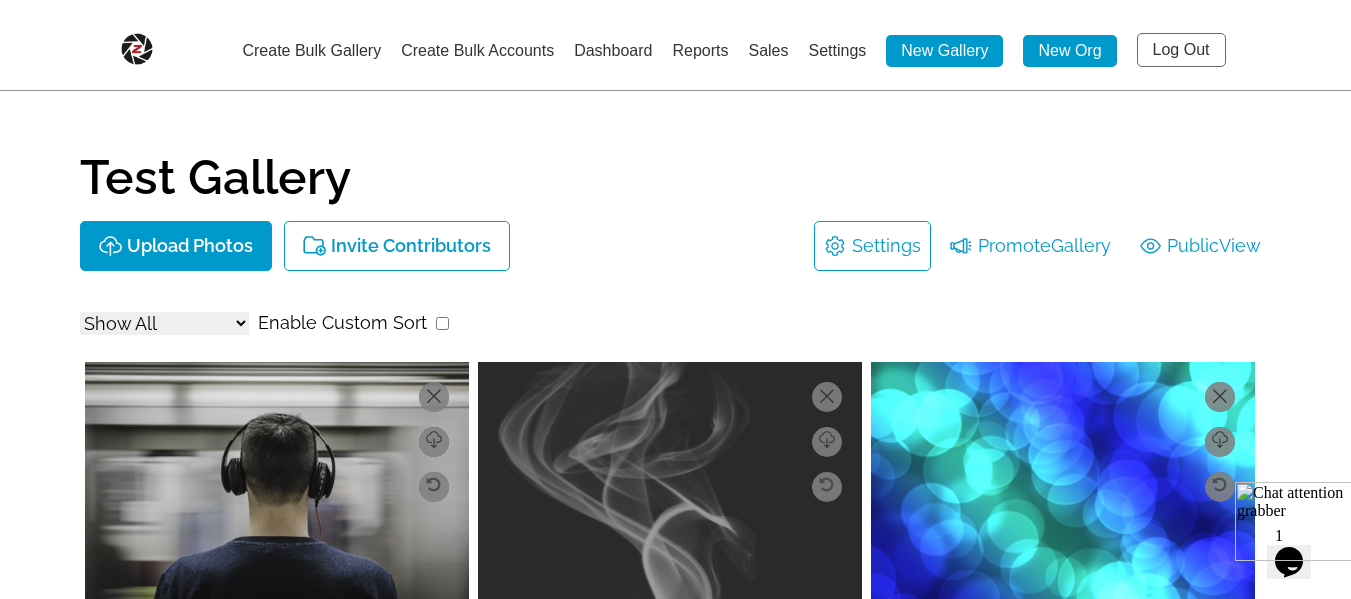 click on "Dashboard" at bounding box center (613, 50) 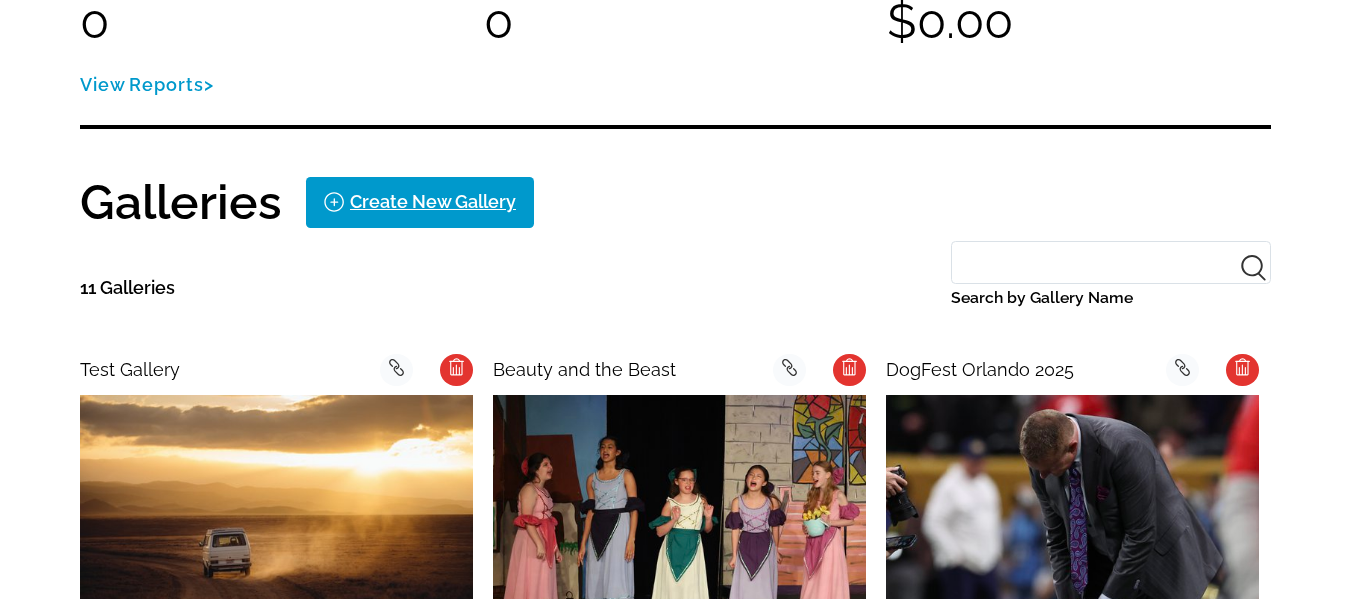 scroll, scrollTop: 300, scrollLeft: 0, axis: vertical 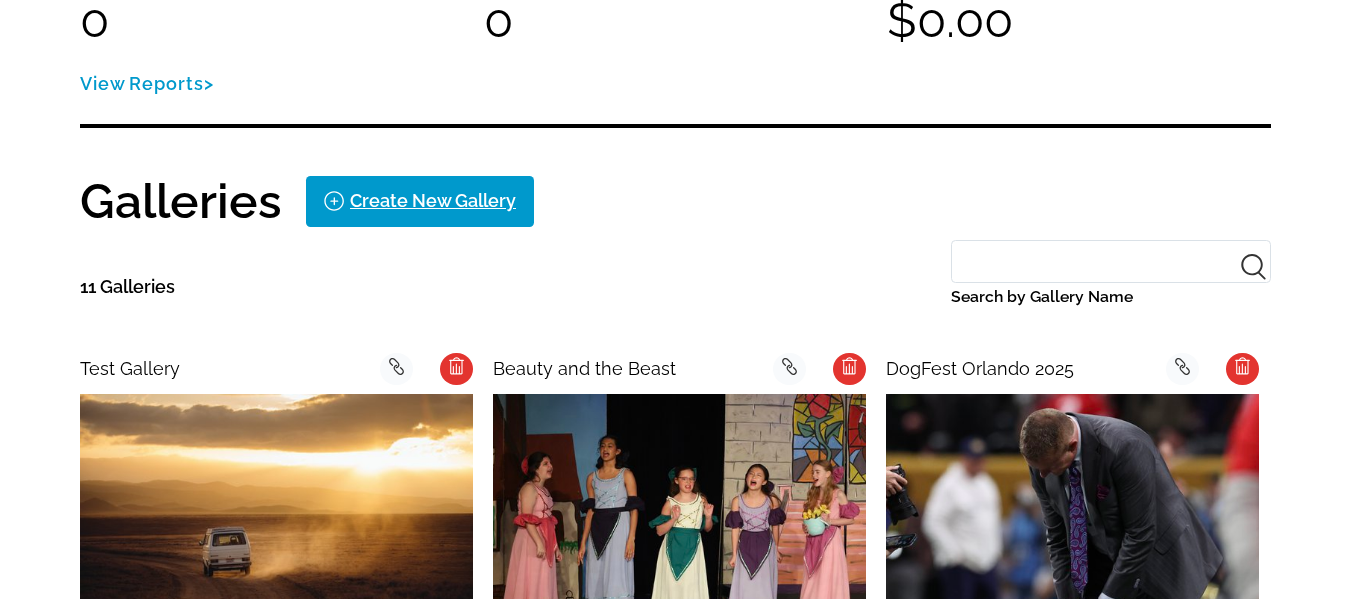 click 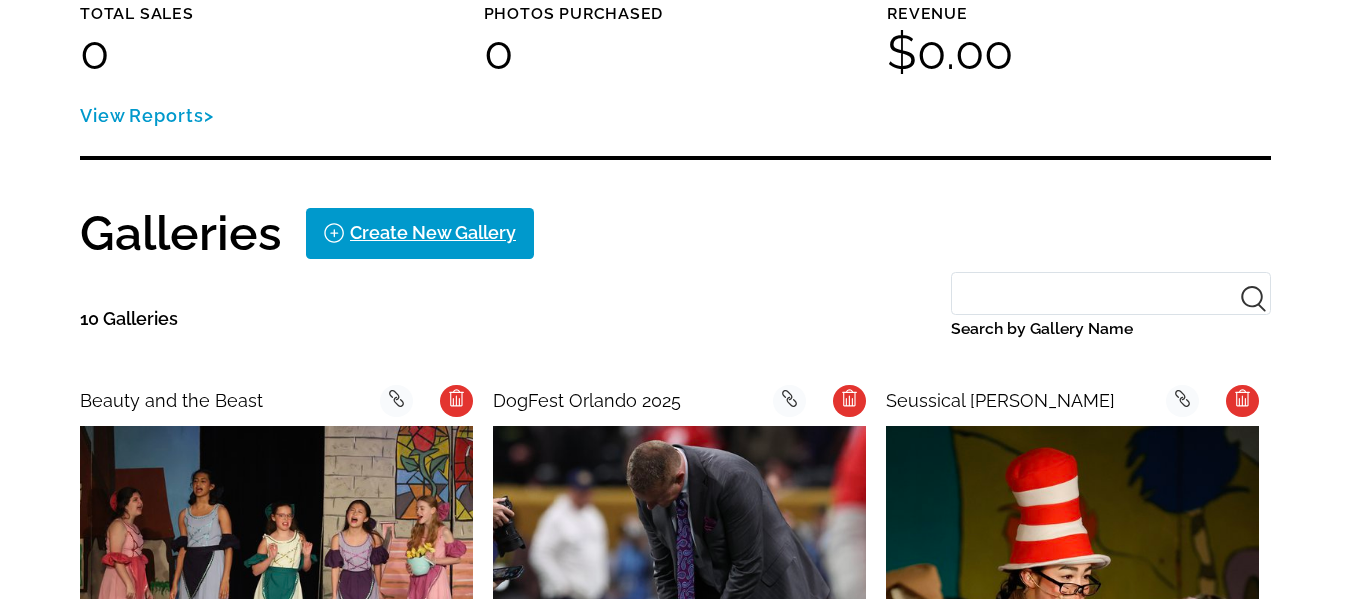 scroll, scrollTop: 300, scrollLeft: 0, axis: vertical 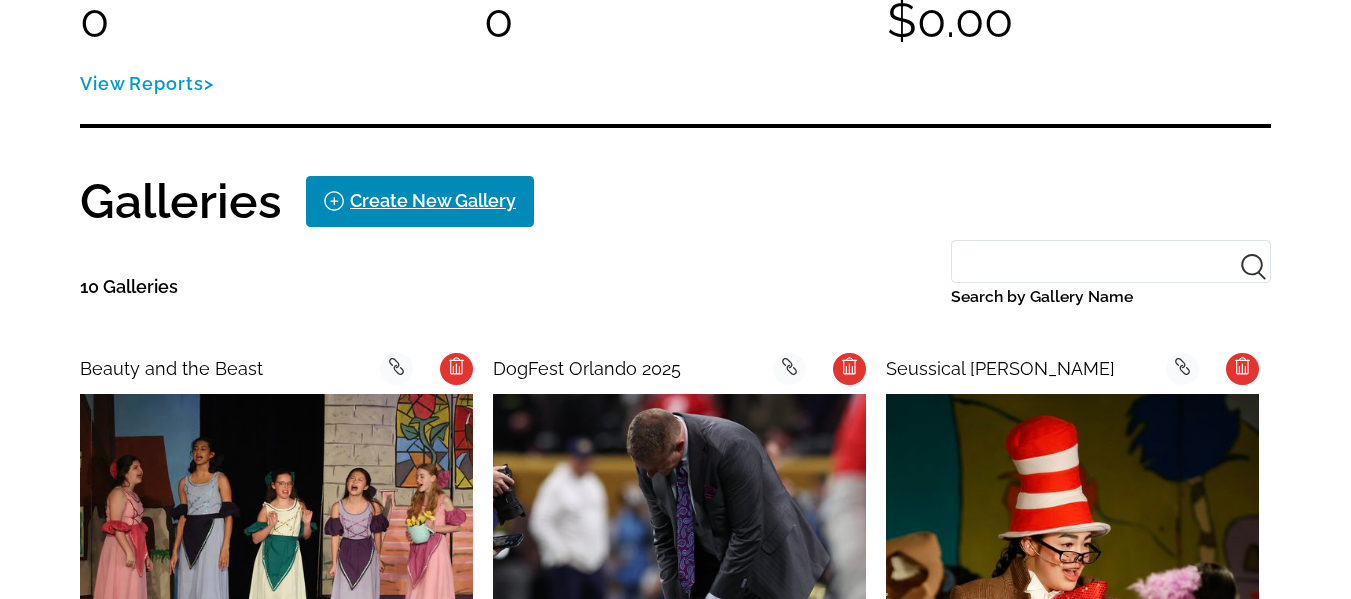 click on "Create New Gallery" at bounding box center [433, 201] 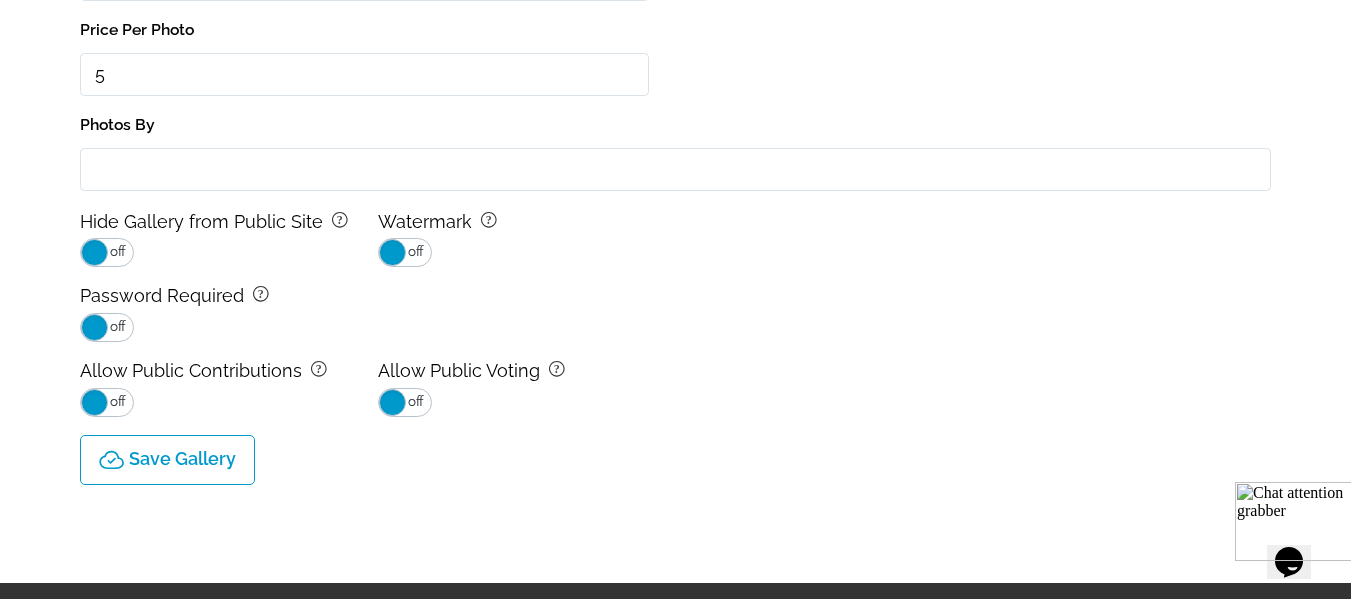 scroll, scrollTop: 0, scrollLeft: 0, axis: both 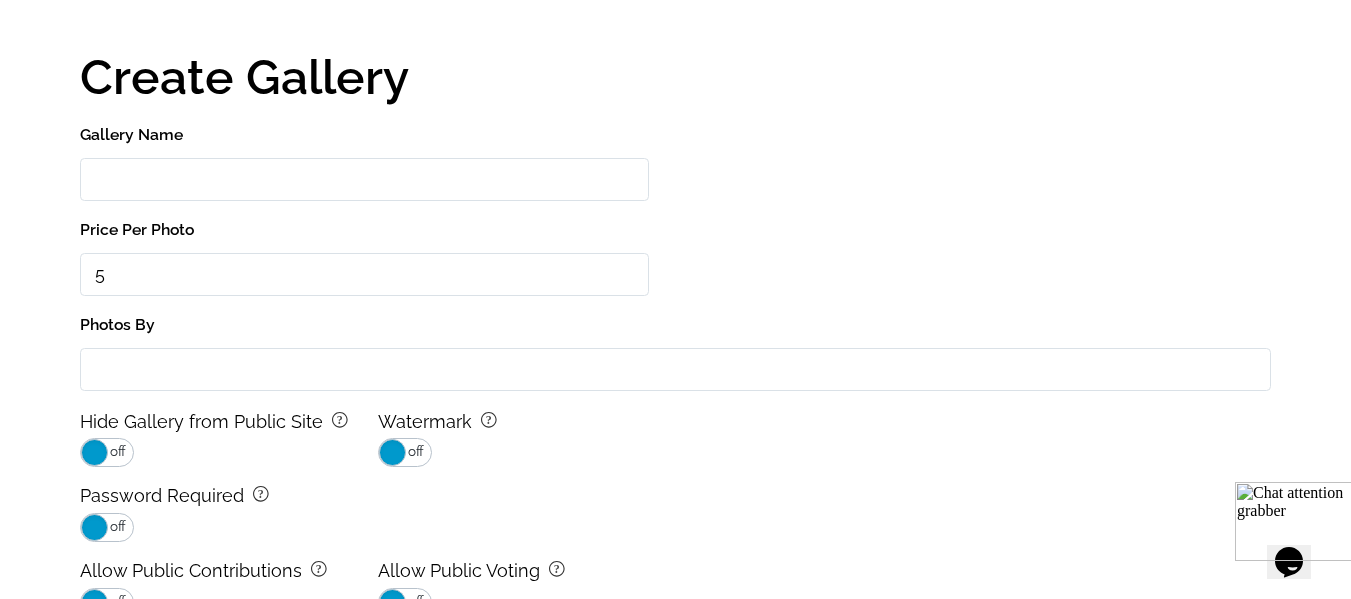 click on "Gallery Name" at bounding box center (364, 179) 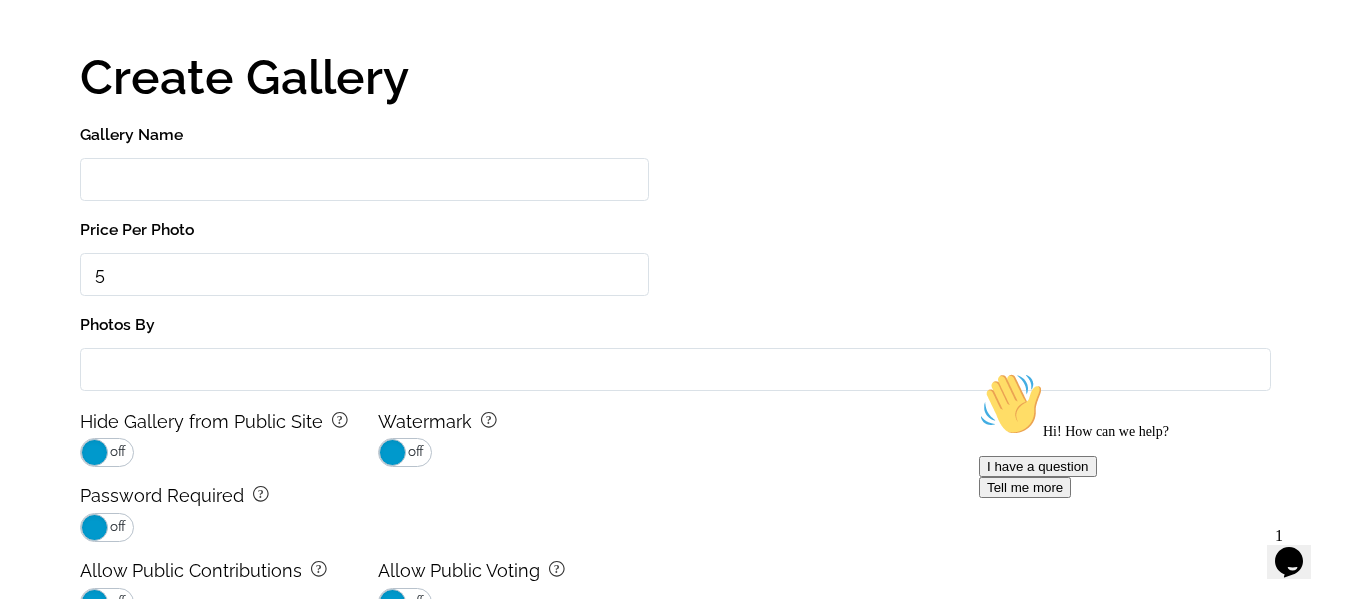 type on "Test Gallery" 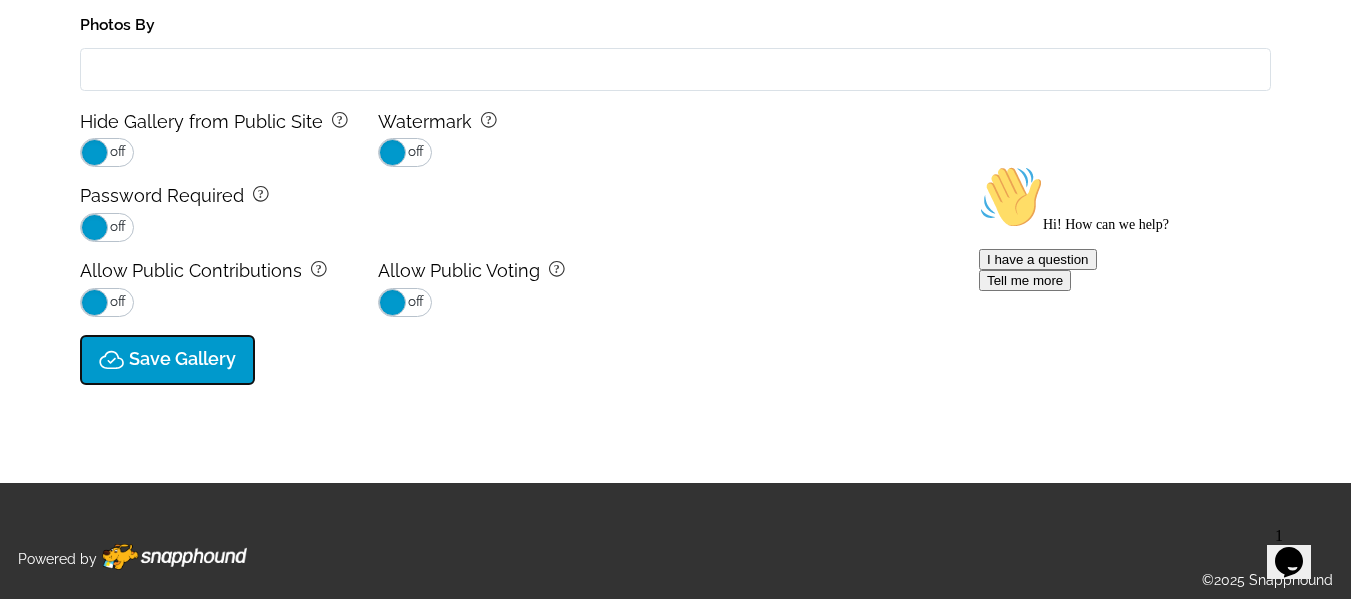 click on "Save Gallery" at bounding box center (182, 359) 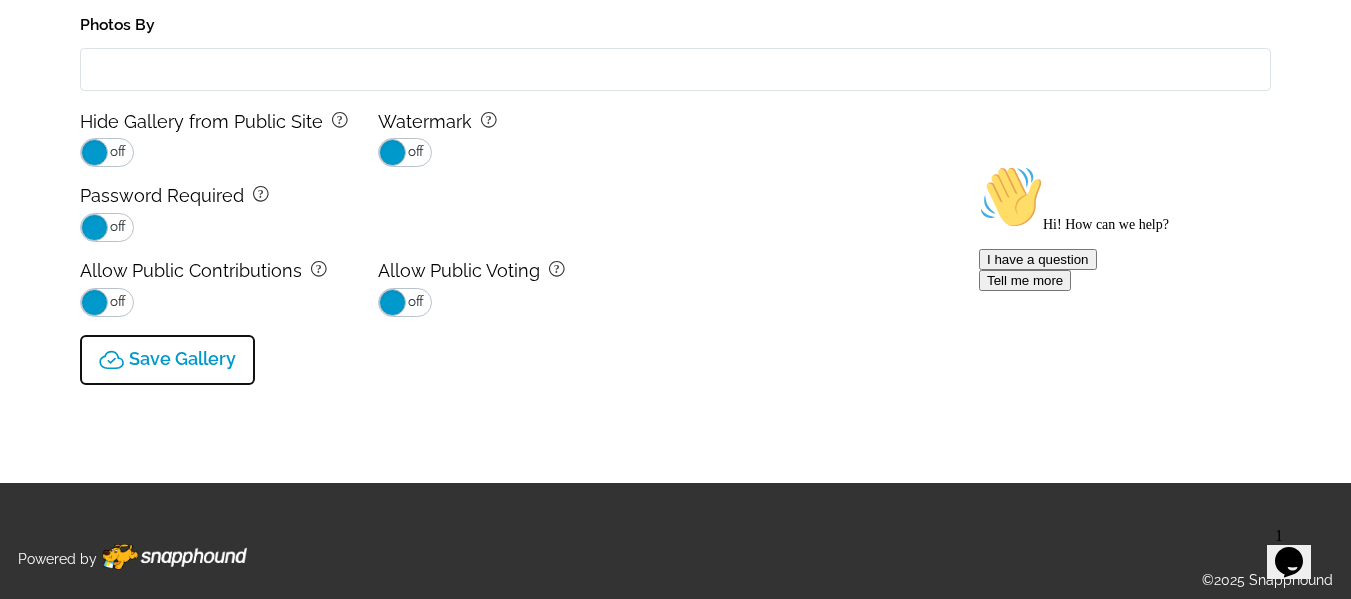 type on "5.0" 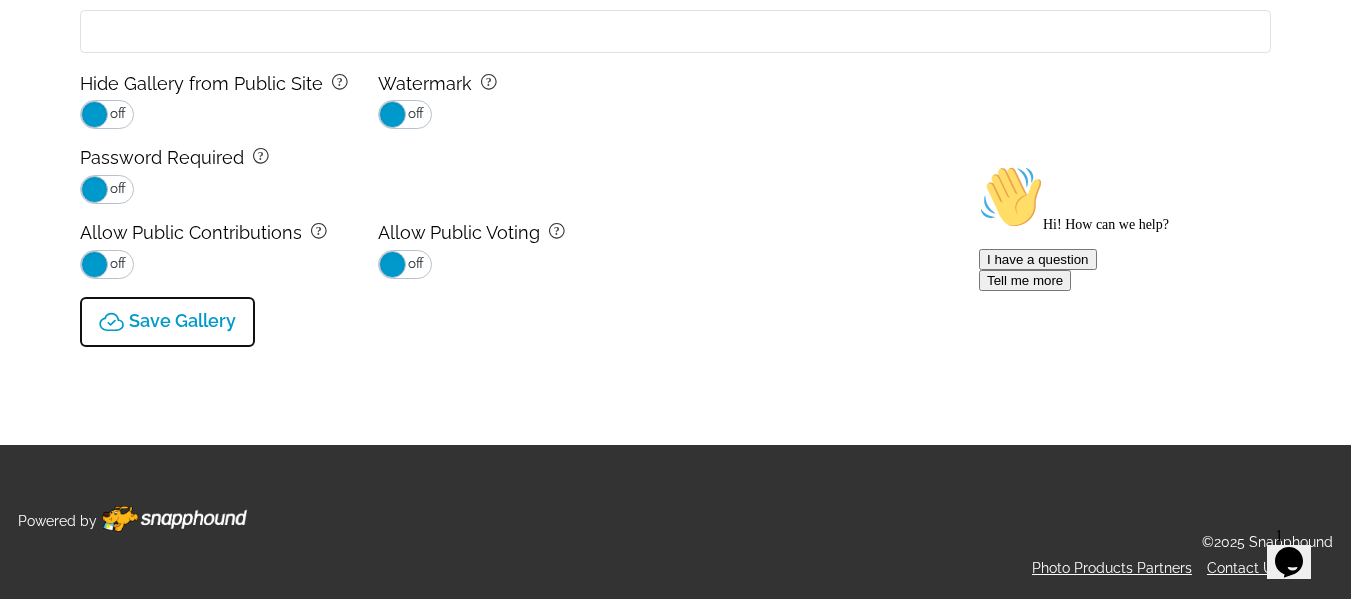 select on "onlyShowInGallery" 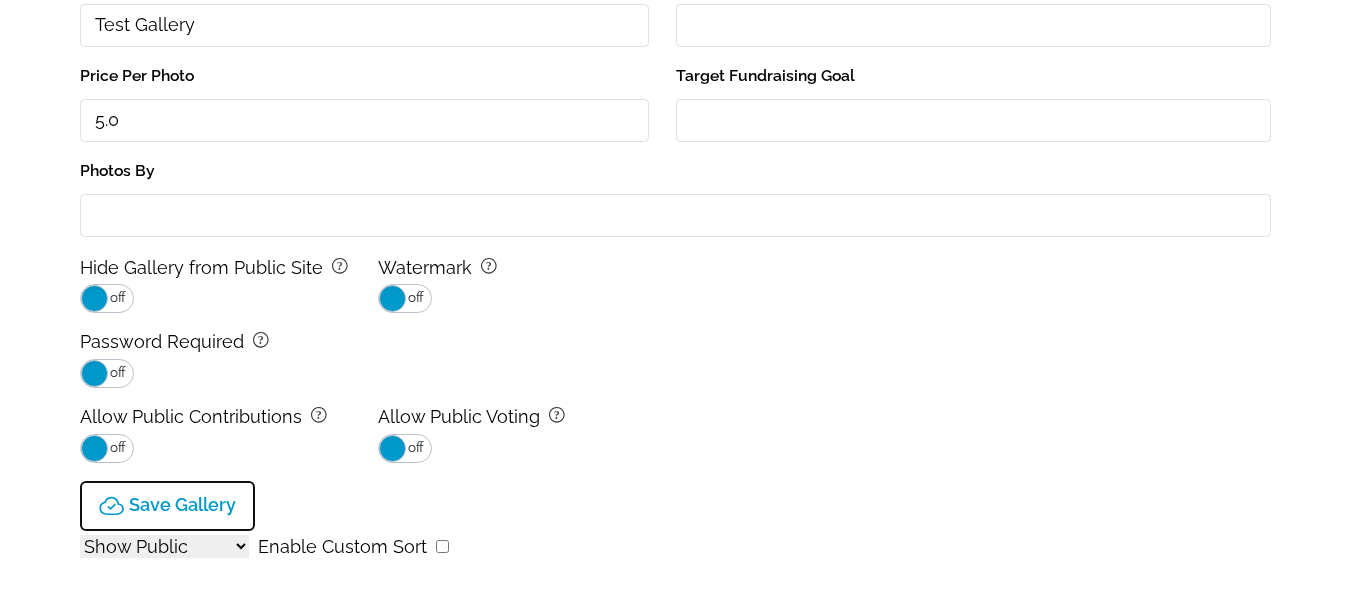 scroll, scrollTop: 68, scrollLeft: 0, axis: vertical 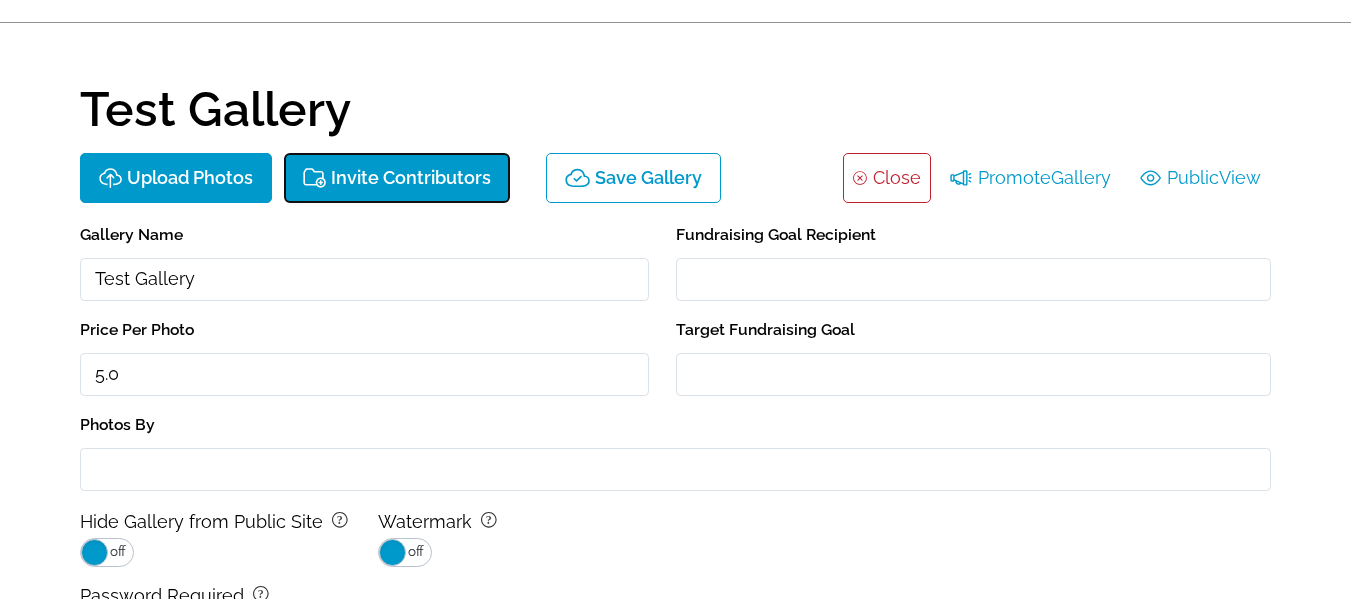 click on "Invite Contributors" at bounding box center [397, 178] 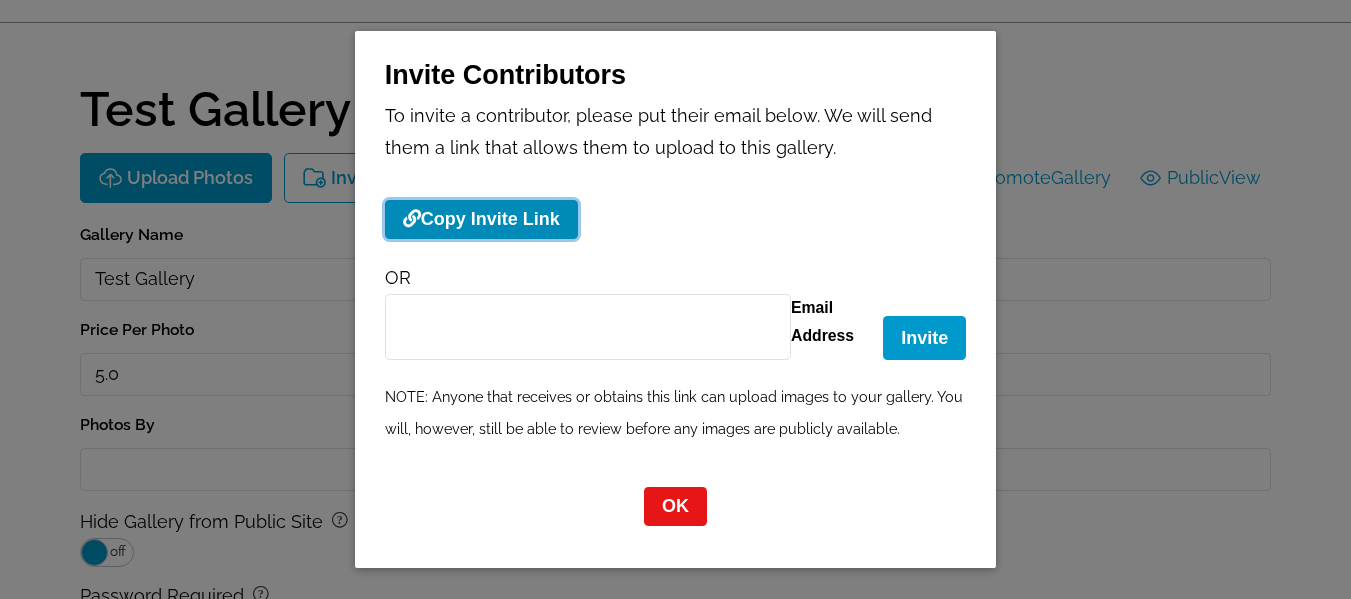 click on "Copy Invite Link" at bounding box center [481, 219] 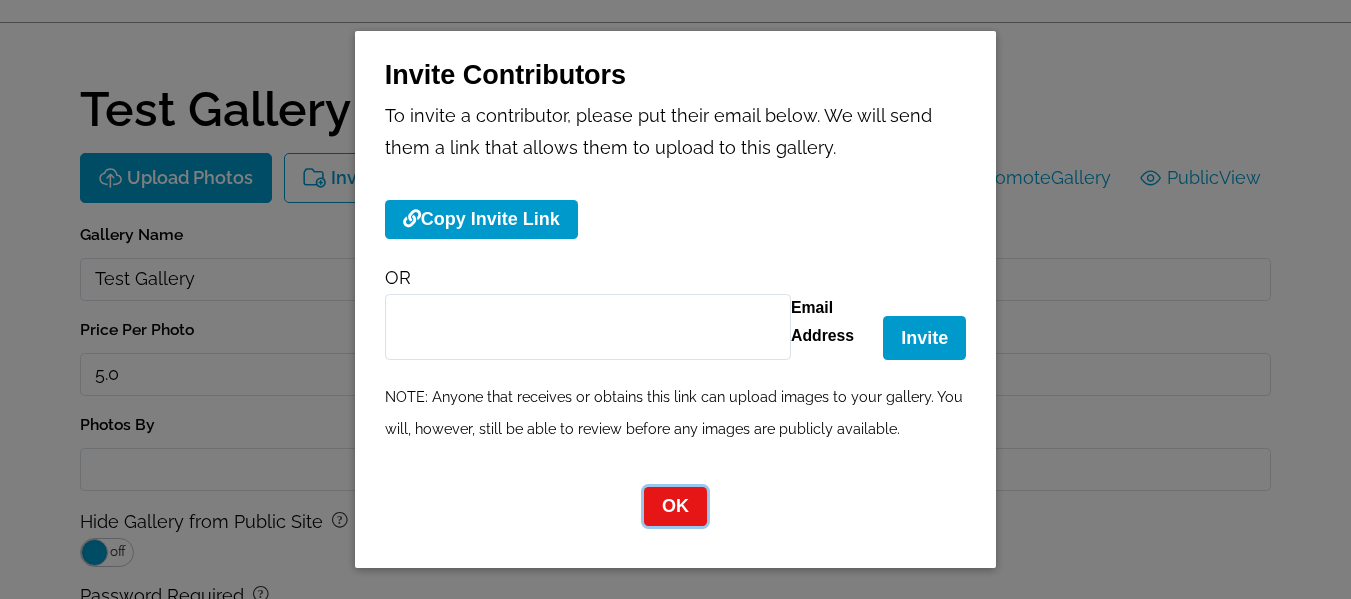 click on "OK" 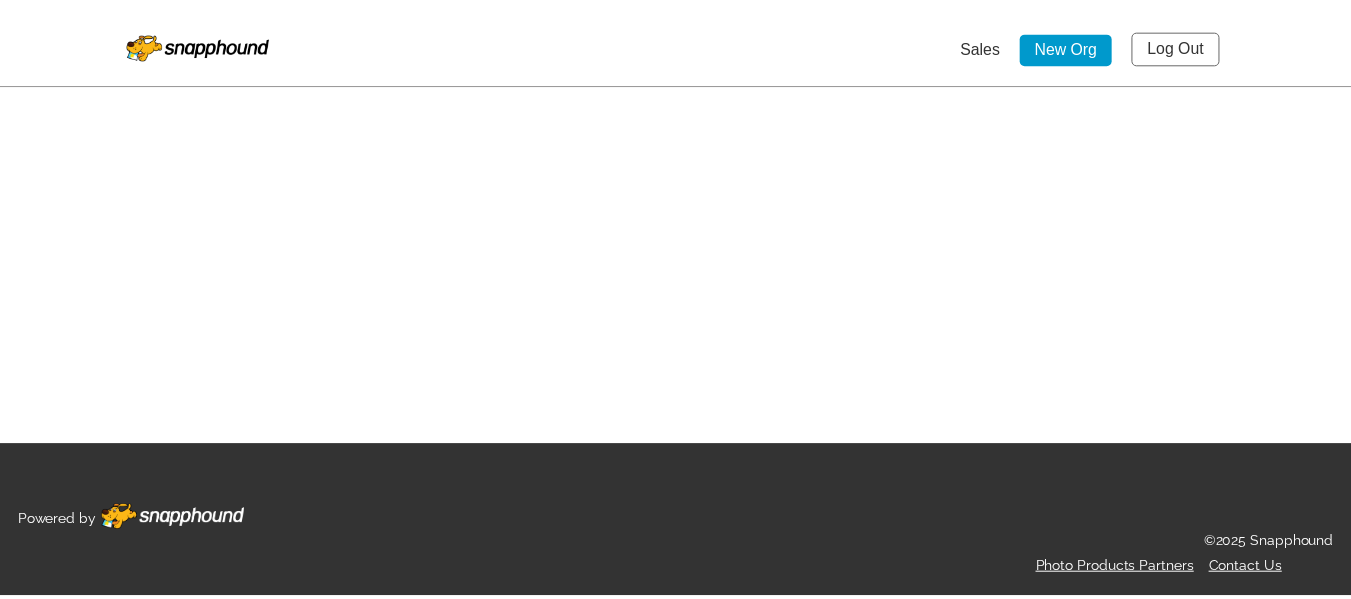 scroll, scrollTop: 0, scrollLeft: 0, axis: both 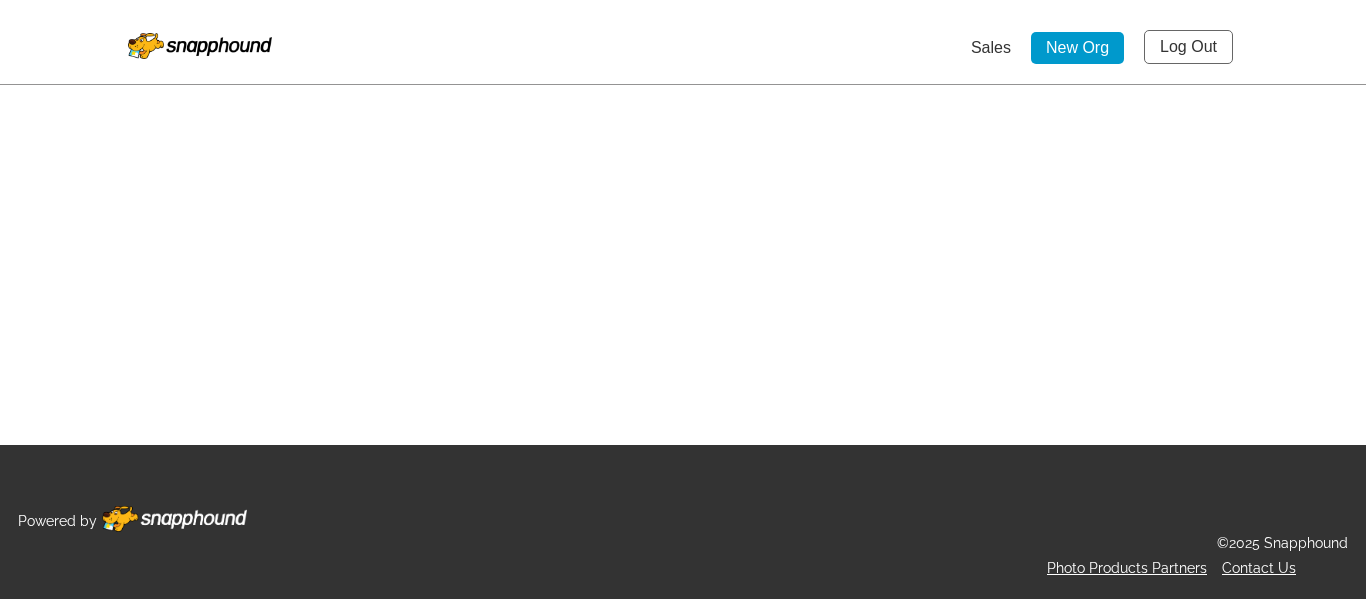 select on "onlyShowInGallery" 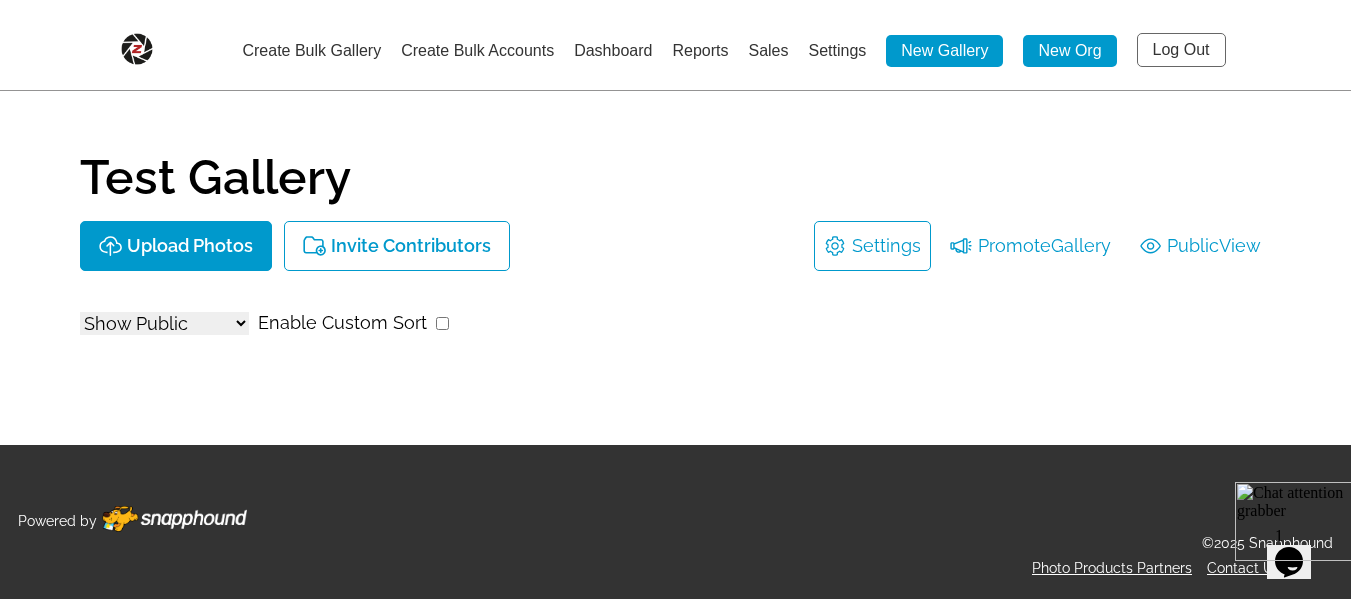 scroll, scrollTop: 0, scrollLeft: 0, axis: both 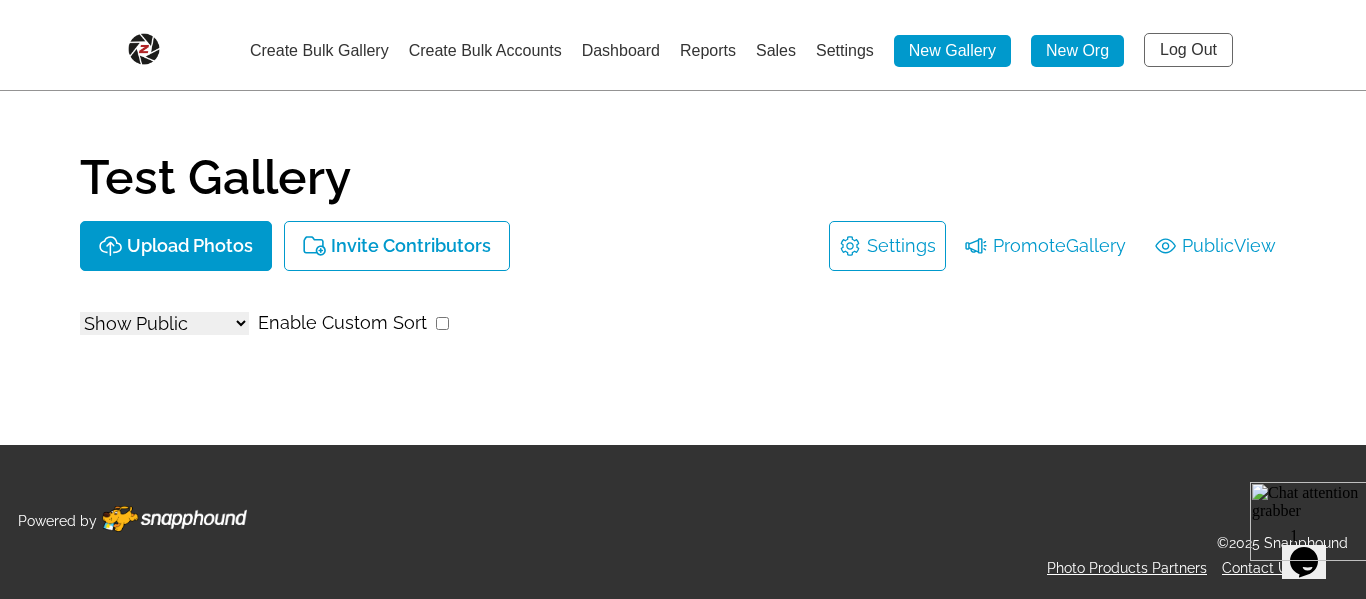 click on "Dashboard" at bounding box center (621, 50) 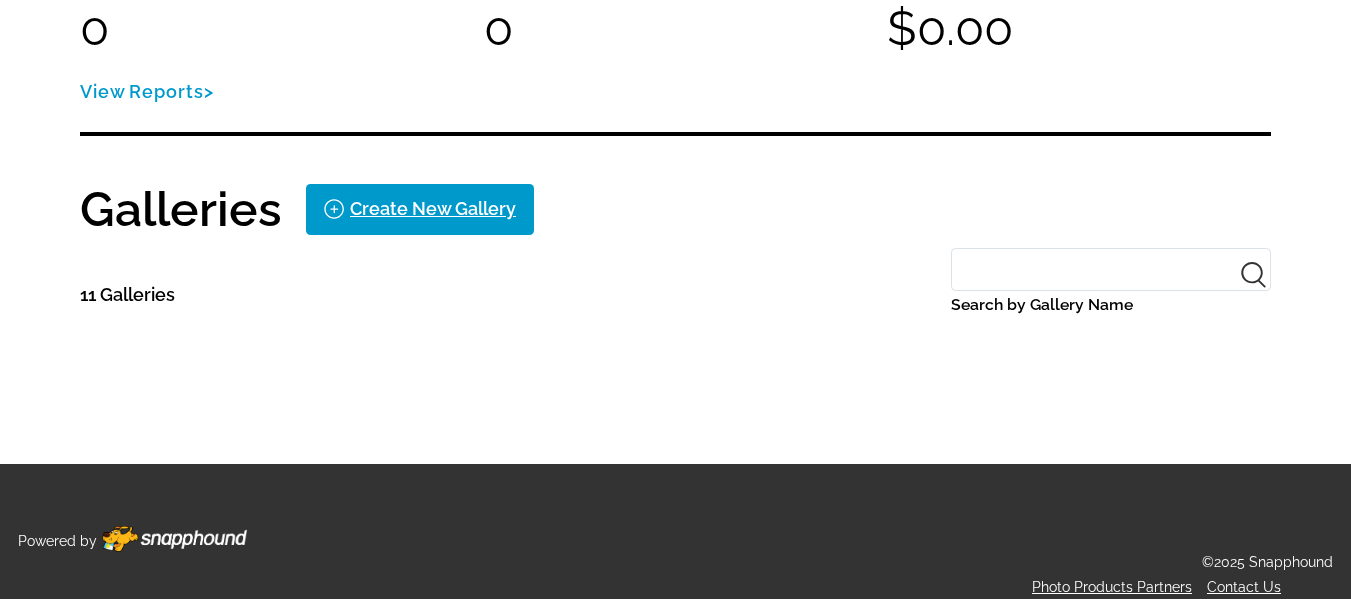 scroll, scrollTop: 300, scrollLeft: 0, axis: vertical 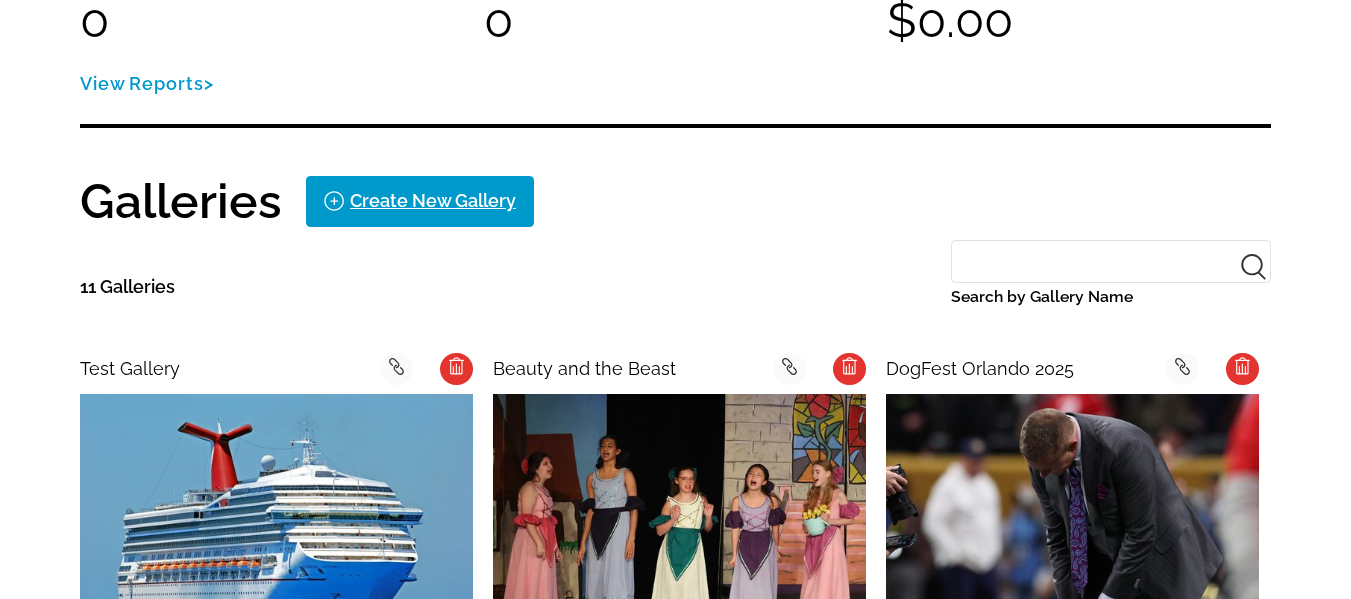 click on "background Layer 1" 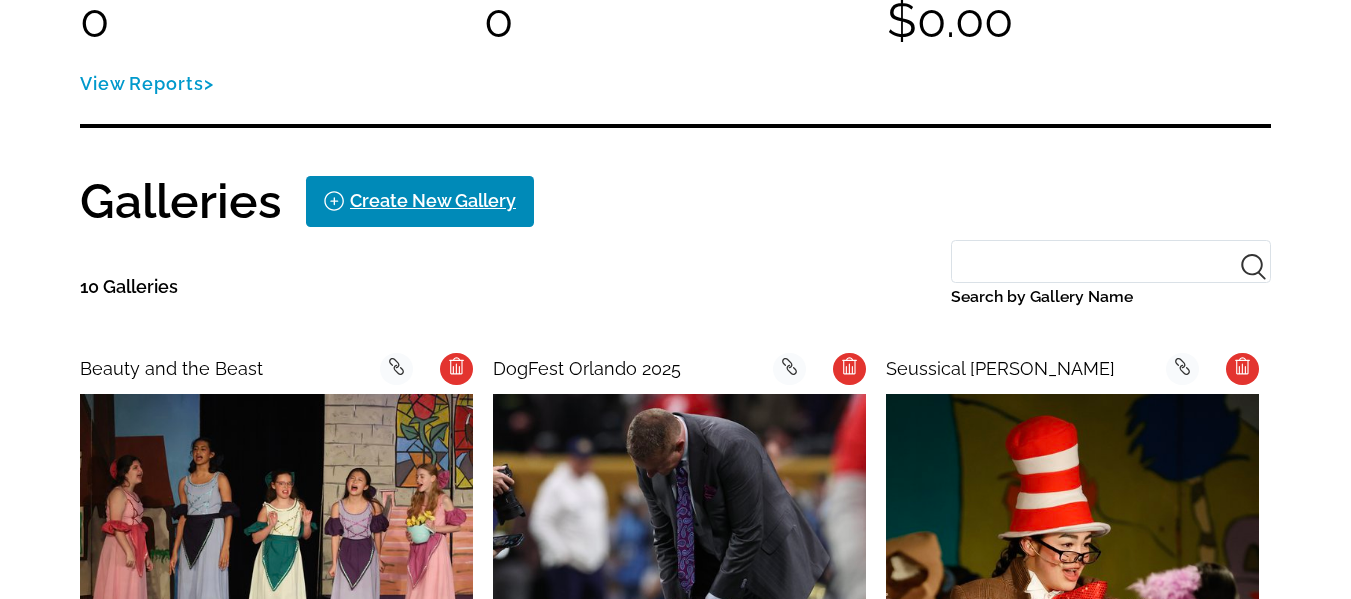 click on "Create New Gallery" at bounding box center [433, 201] 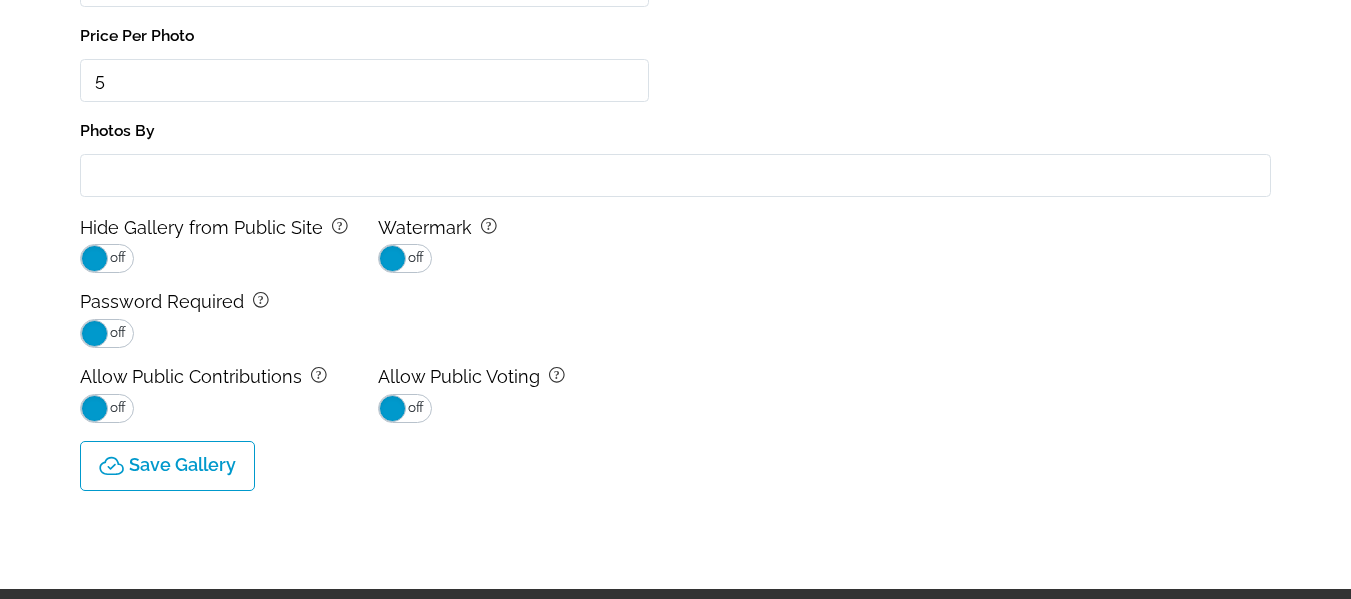scroll, scrollTop: 100, scrollLeft: 0, axis: vertical 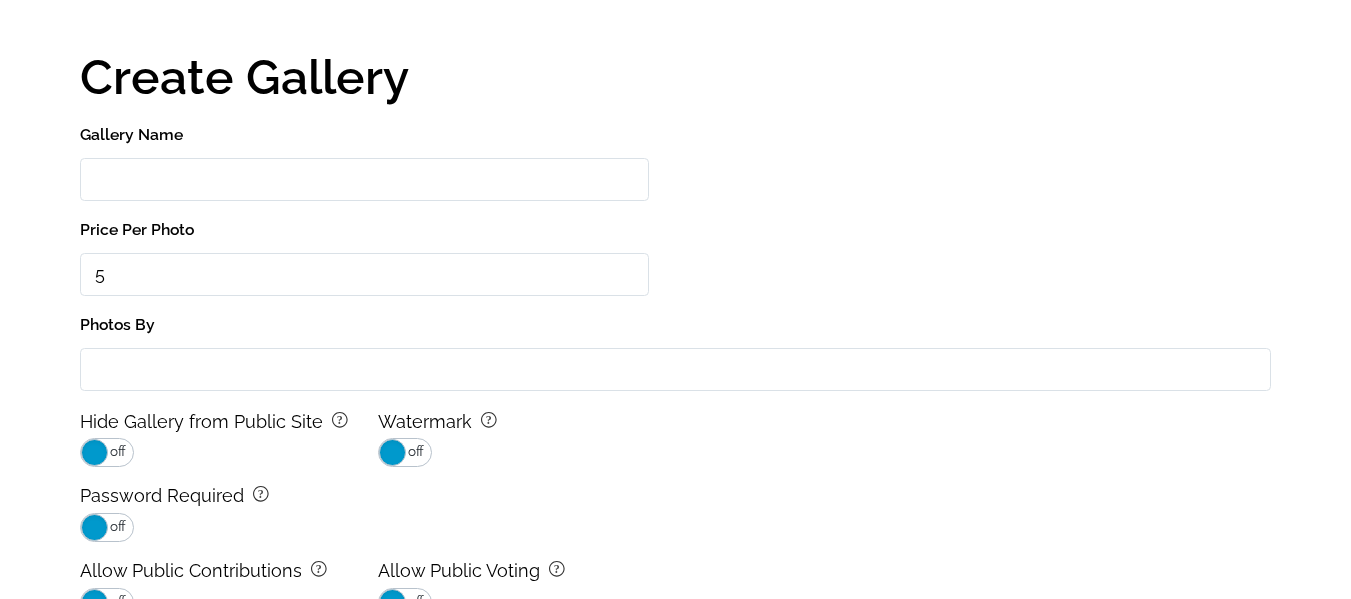click on "Gallery Name" at bounding box center (364, 179) 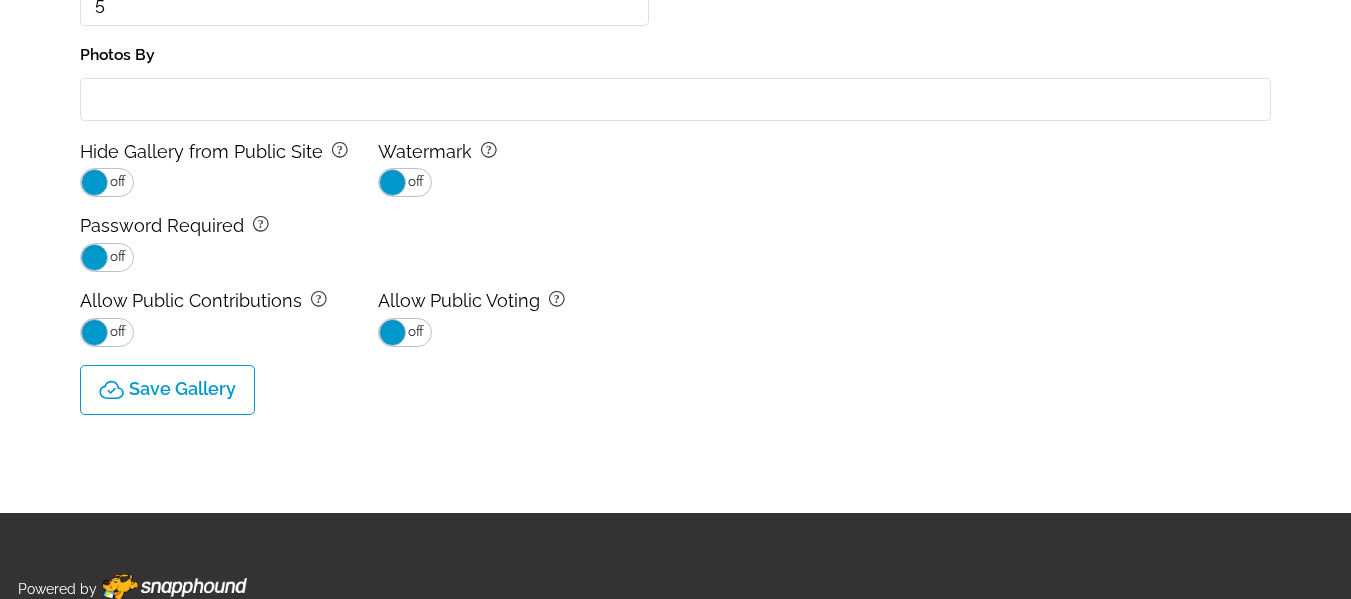 scroll, scrollTop: 438, scrollLeft: 0, axis: vertical 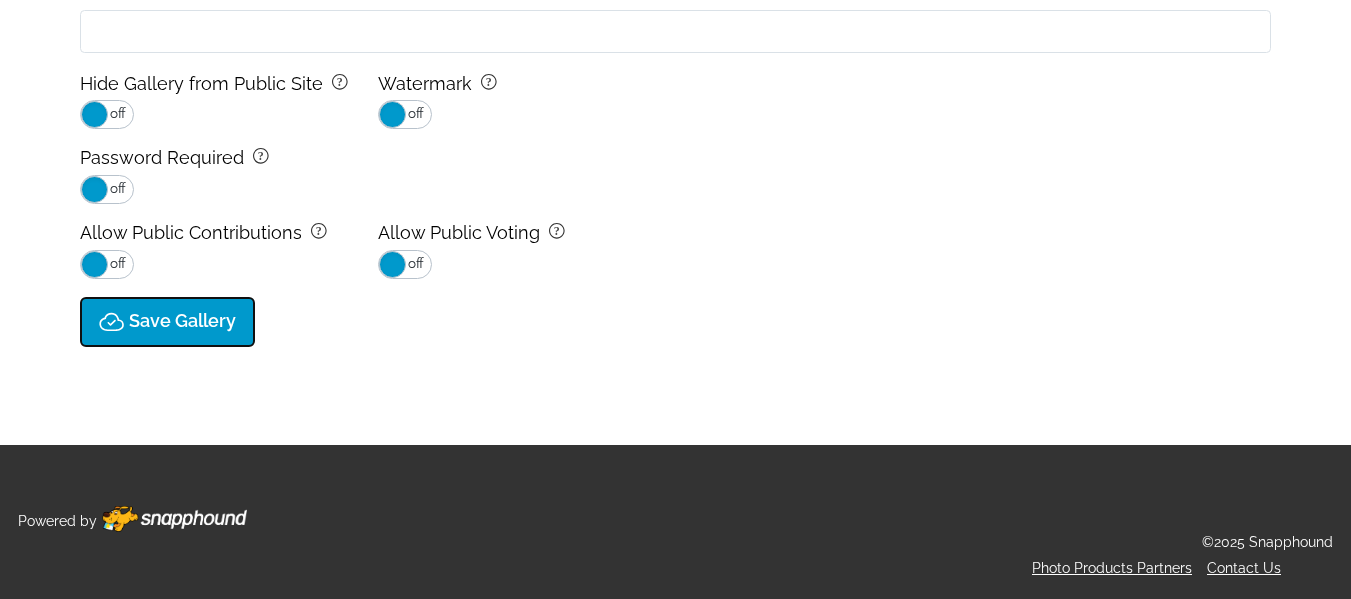 click on "Save Gallery" at bounding box center [182, 321] 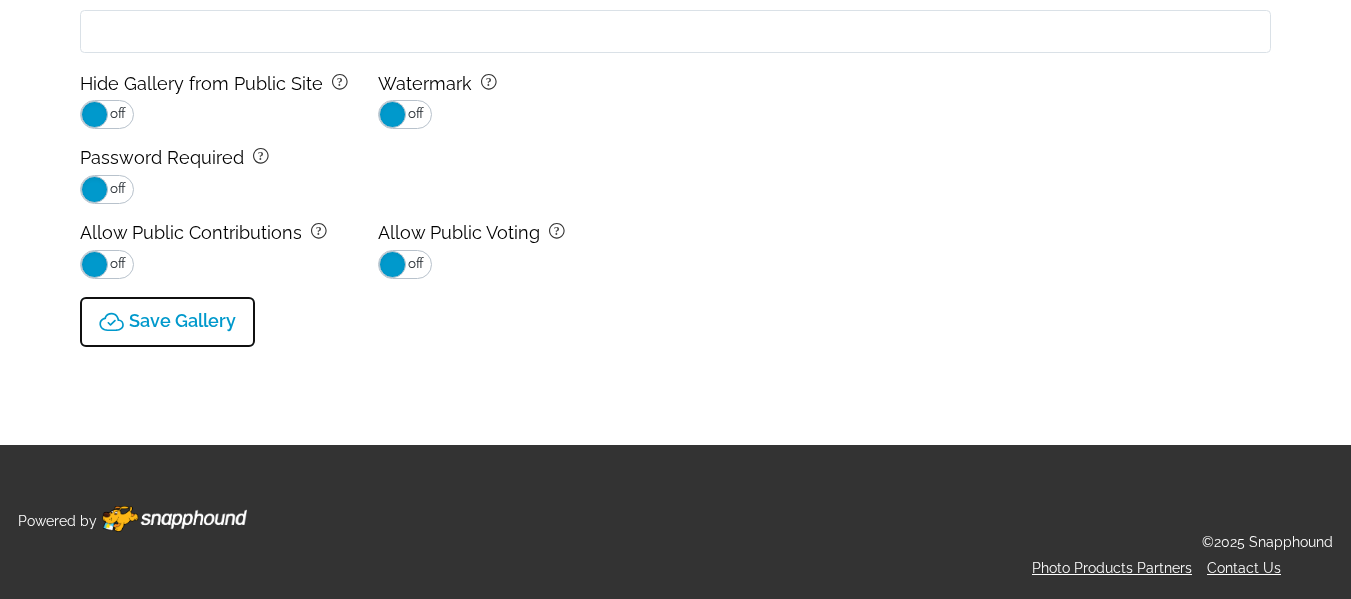 type on "5.0" 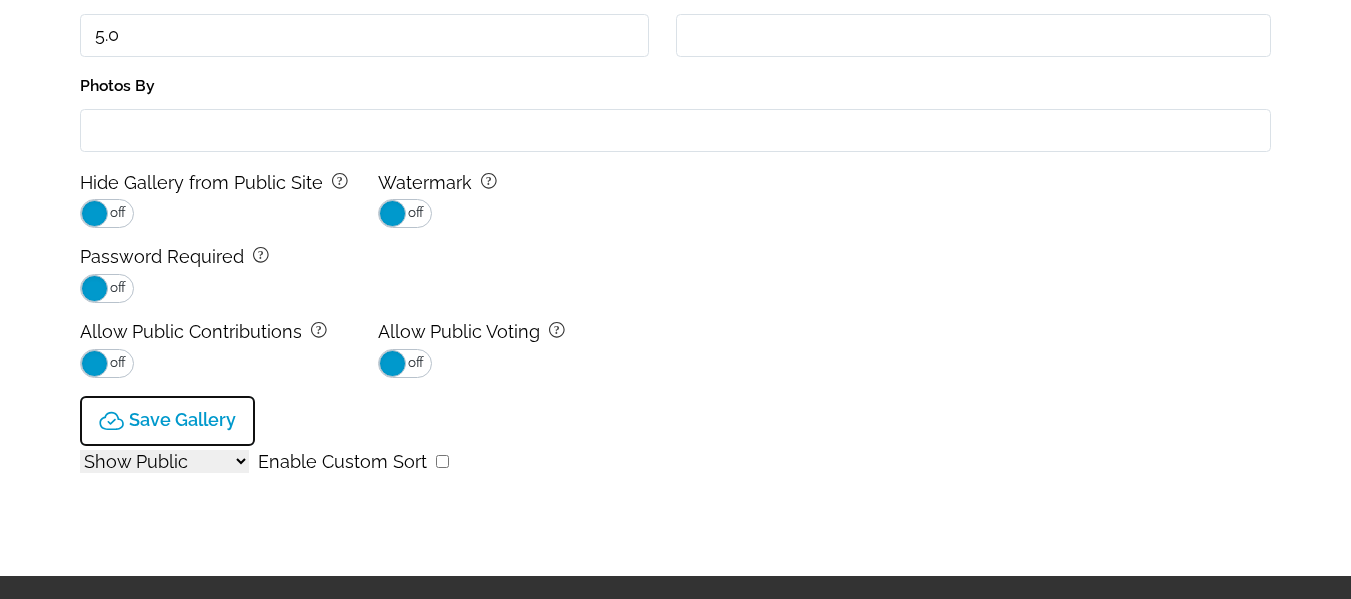scroll, scrollTop: 206, scrollLeft: 0, axis: vertical 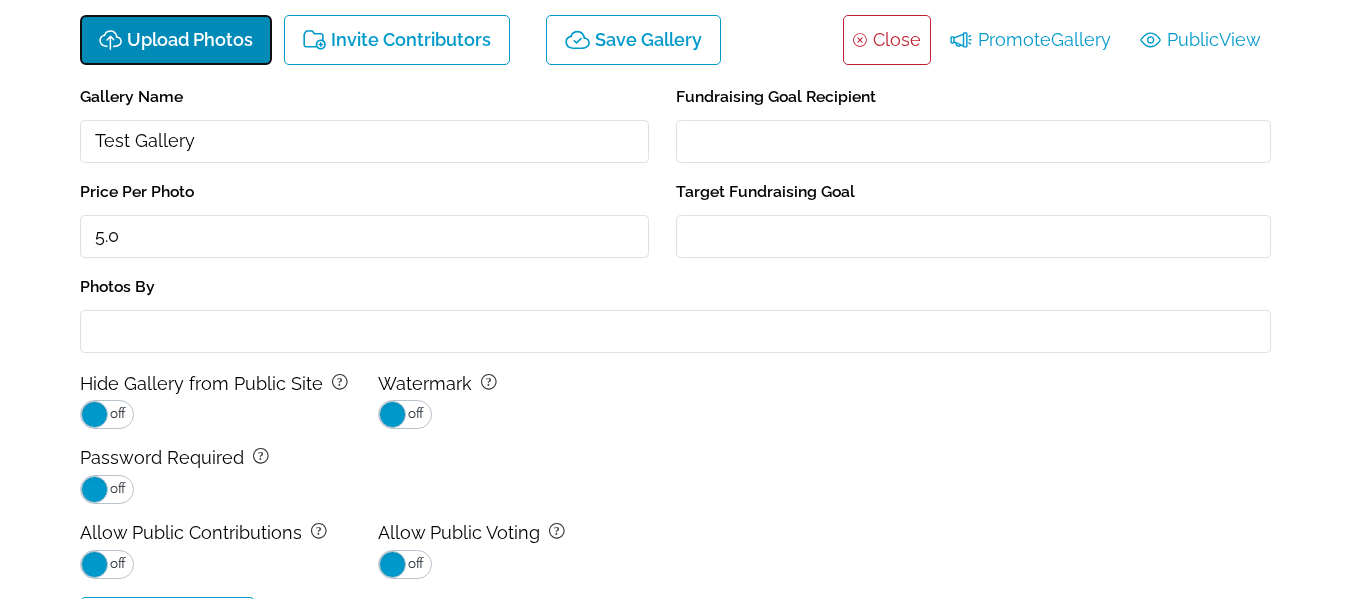 click on "Upload Photos" at bounding box center (190, 40) 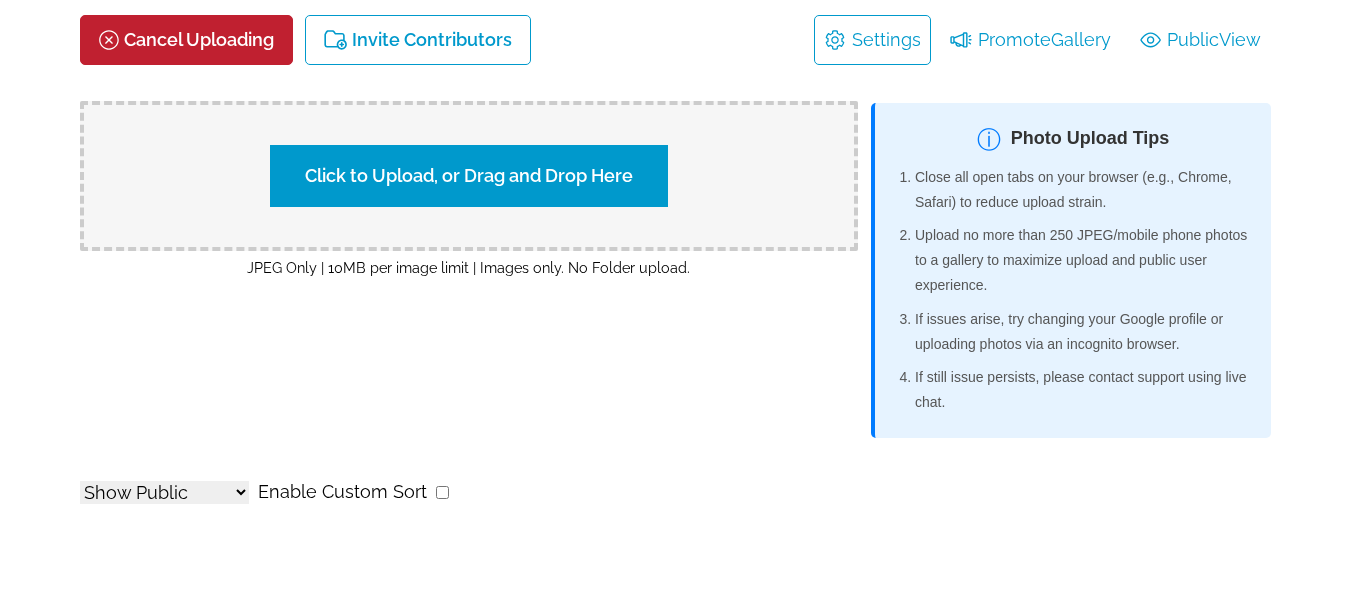 click on "Click to Upload, or Drag and Drop Here" at bounding box center [469, 176] 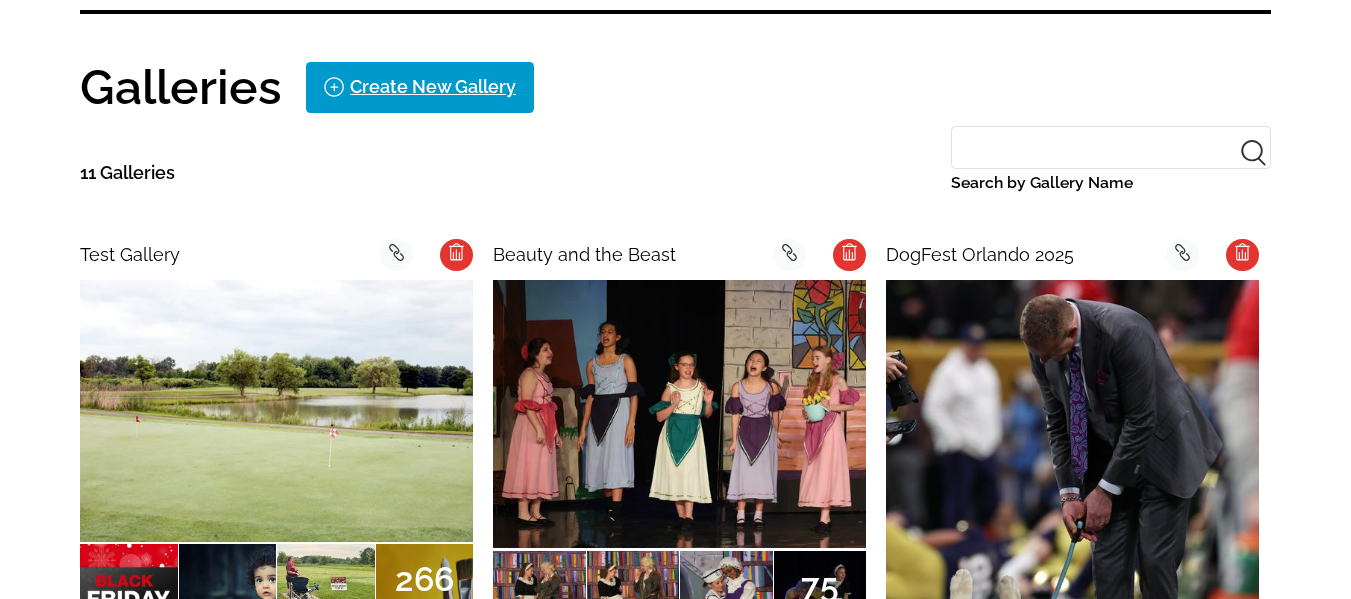 scroll, scrollTop: 400, scrollLeft: 0, axis: vertical 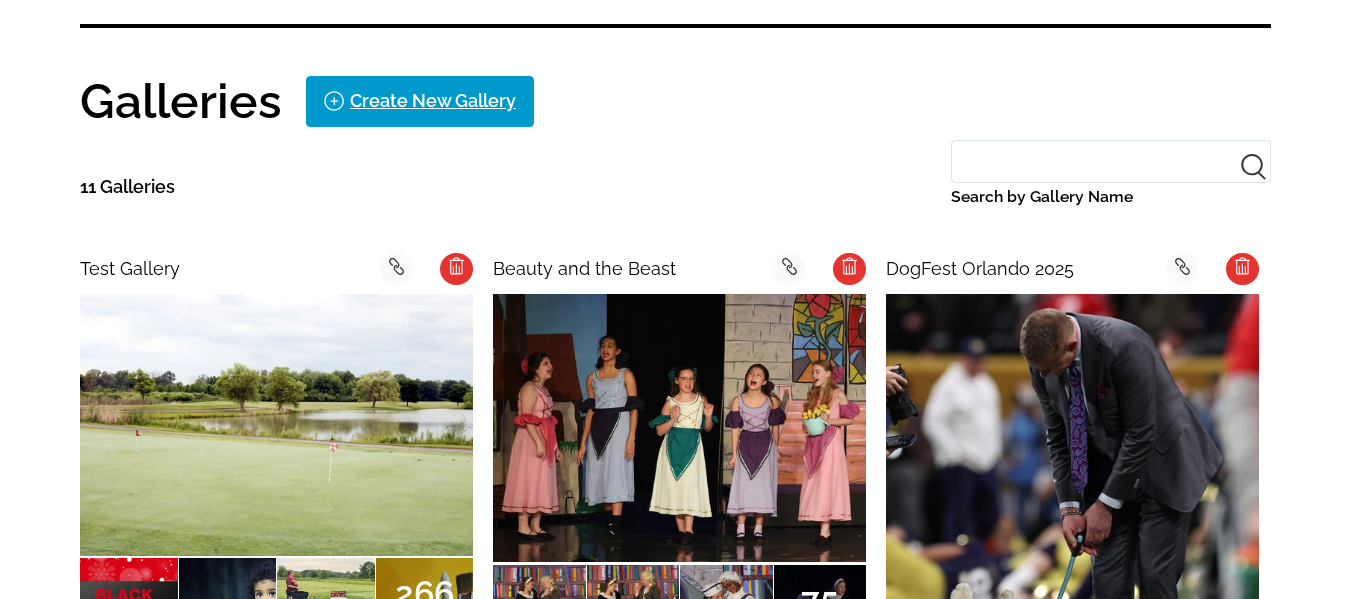click on "background Layer 1" 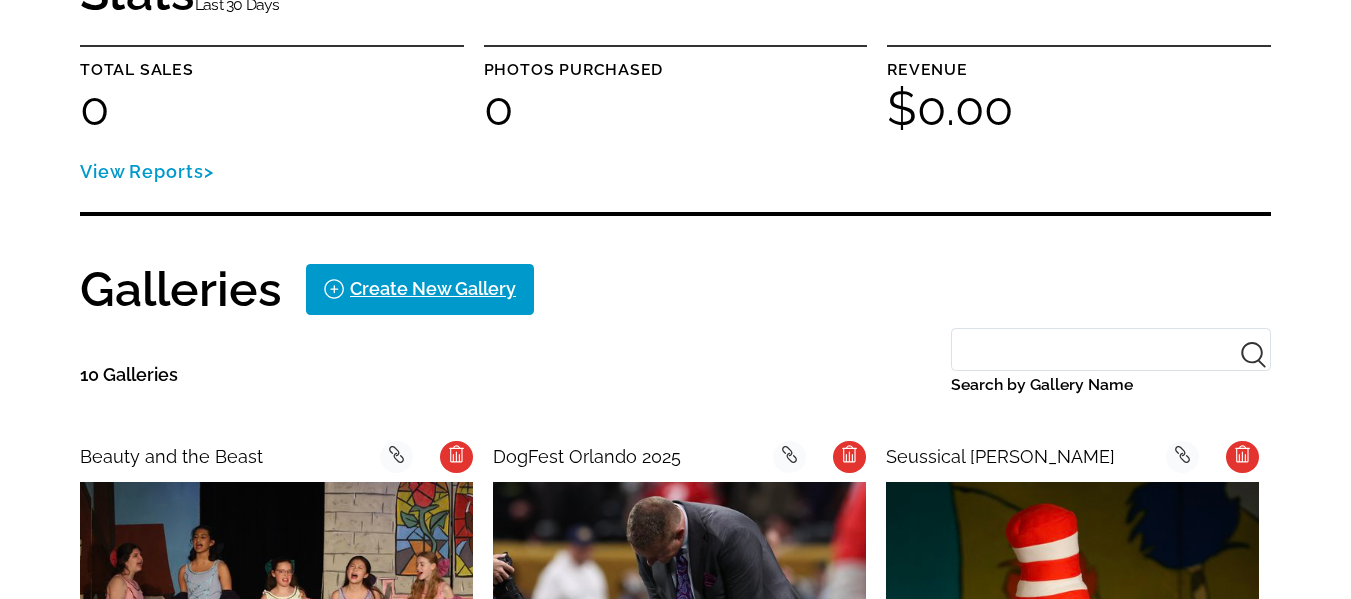 scroll, scrollTop: 200, scrollLeft: 0, axis: vertical 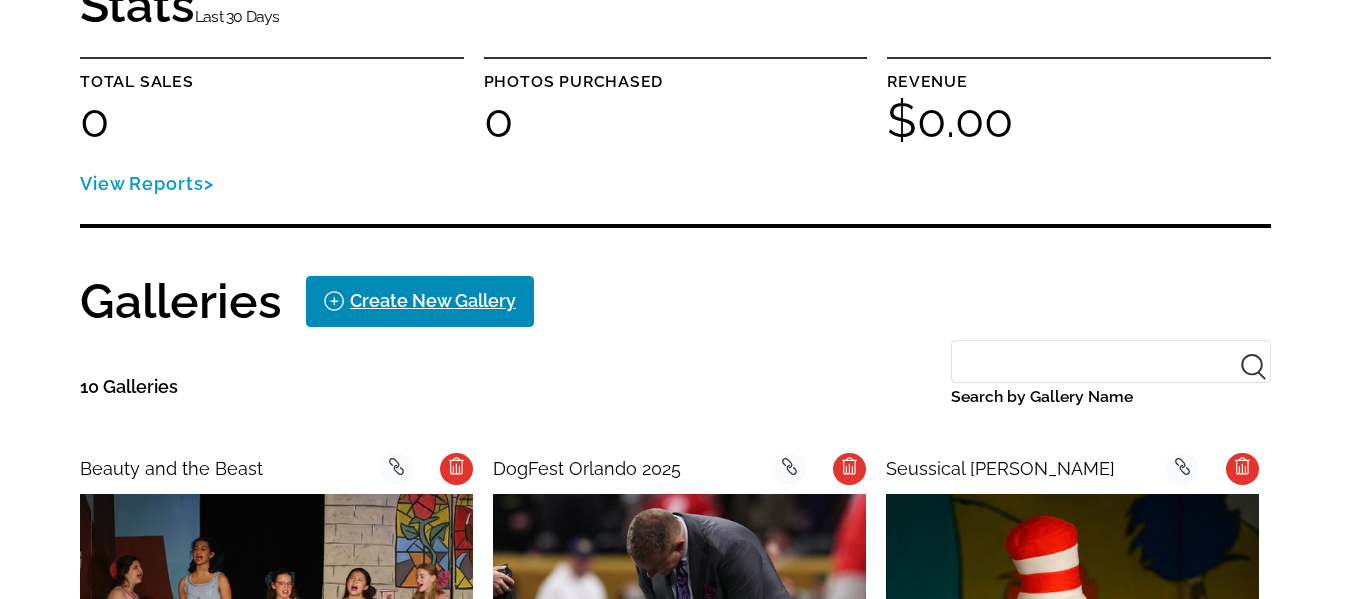 click on "Create New Gallery" at bounding box center (420, 301) 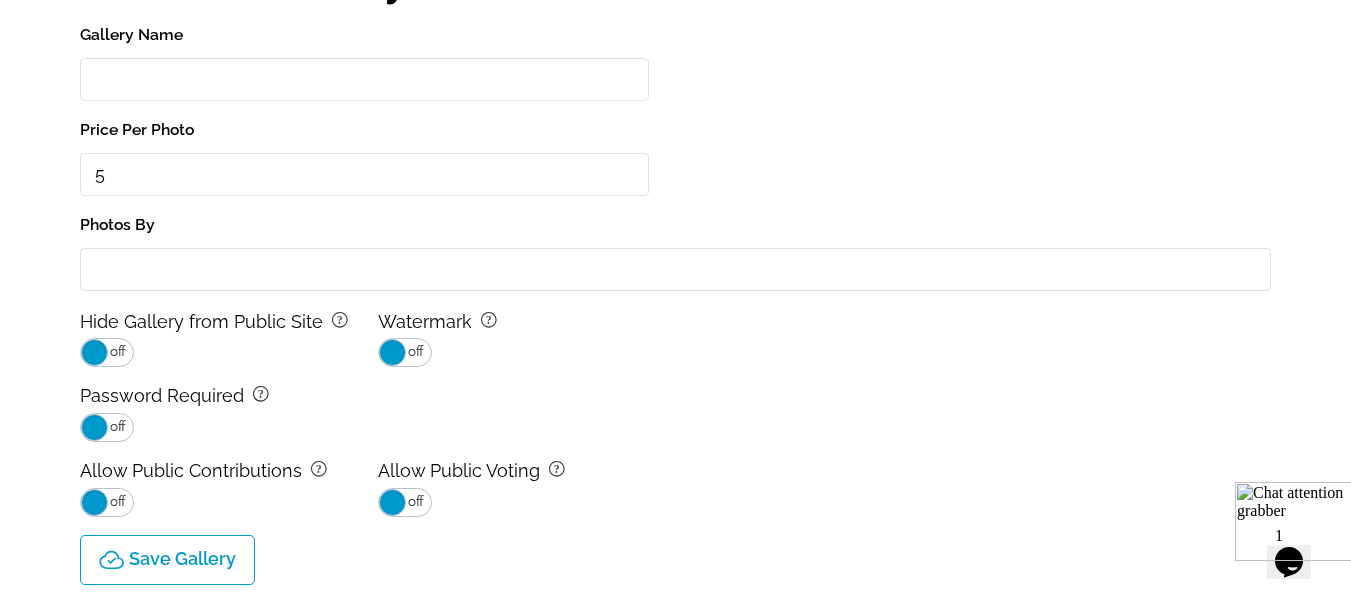 scroll, scrollTop: 0, scrollLeft: 0, axis: both 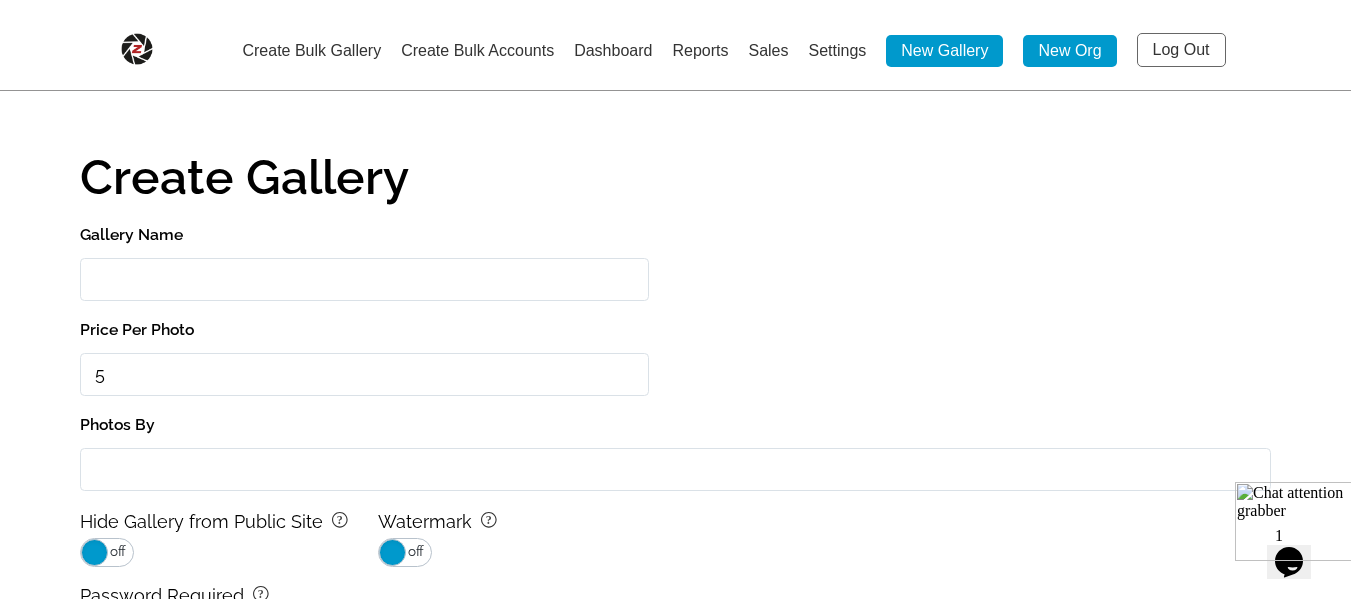 click on "Gallery Name" at bounding box center (364, 279) 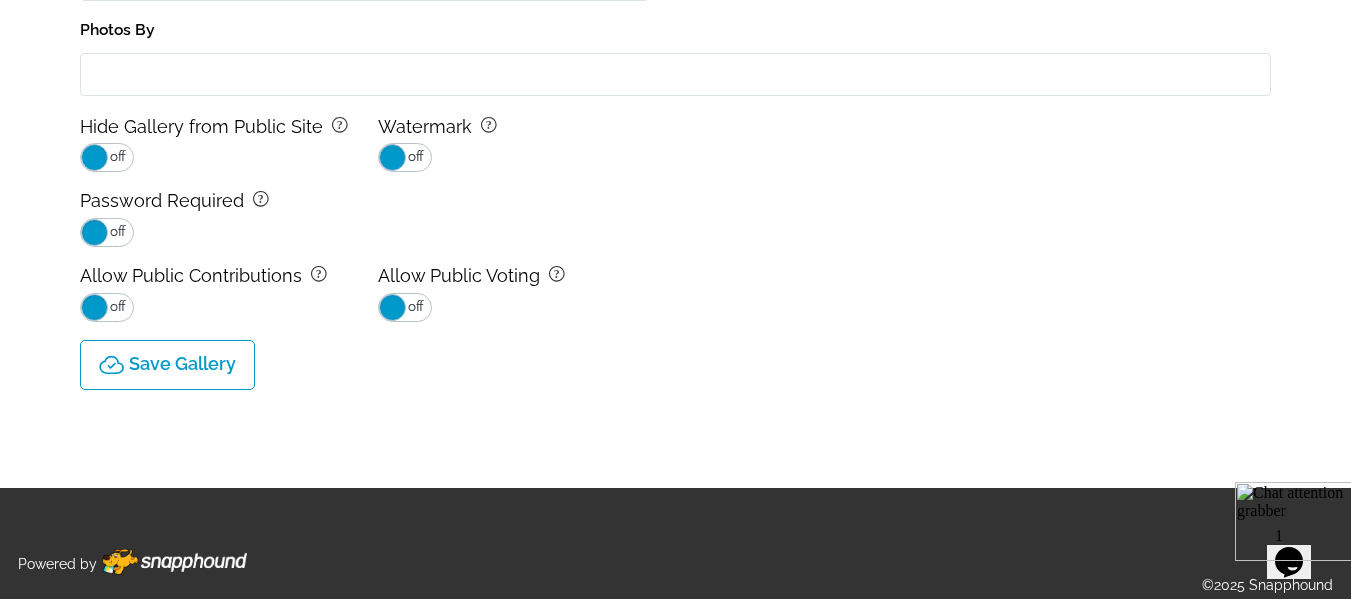 scroll, scrollTop: 400, scrollLeft: 0, axis: vertical 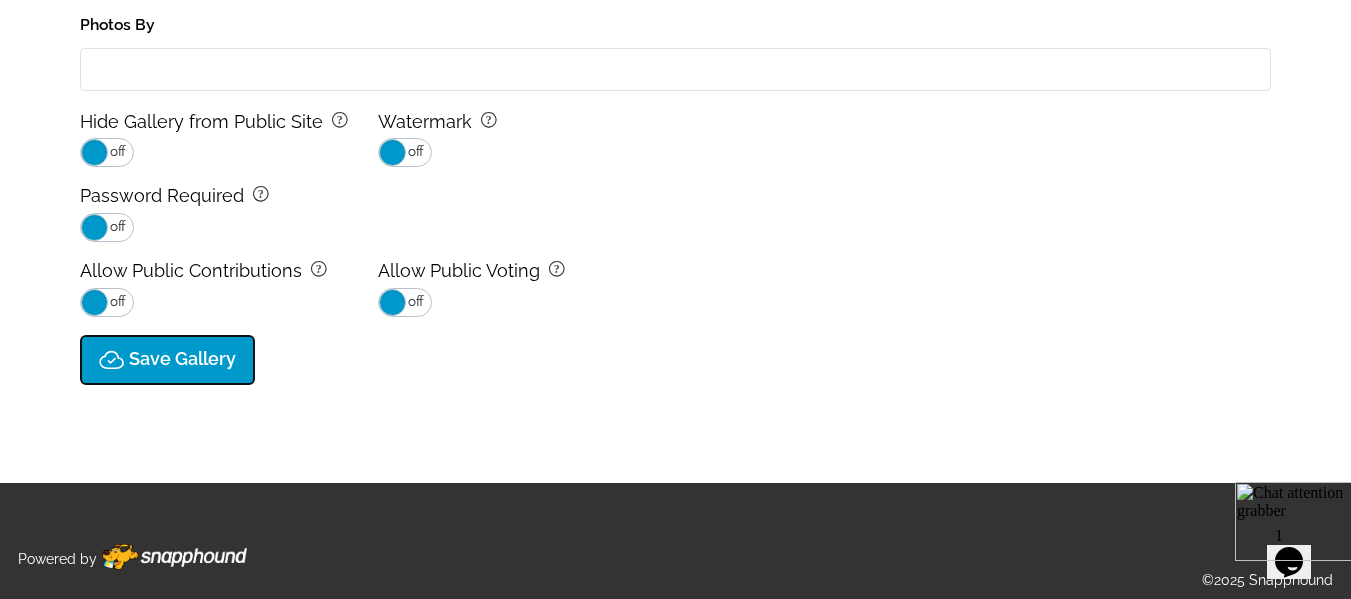 click on "Save Gallery" at bounding box center [182, 359] 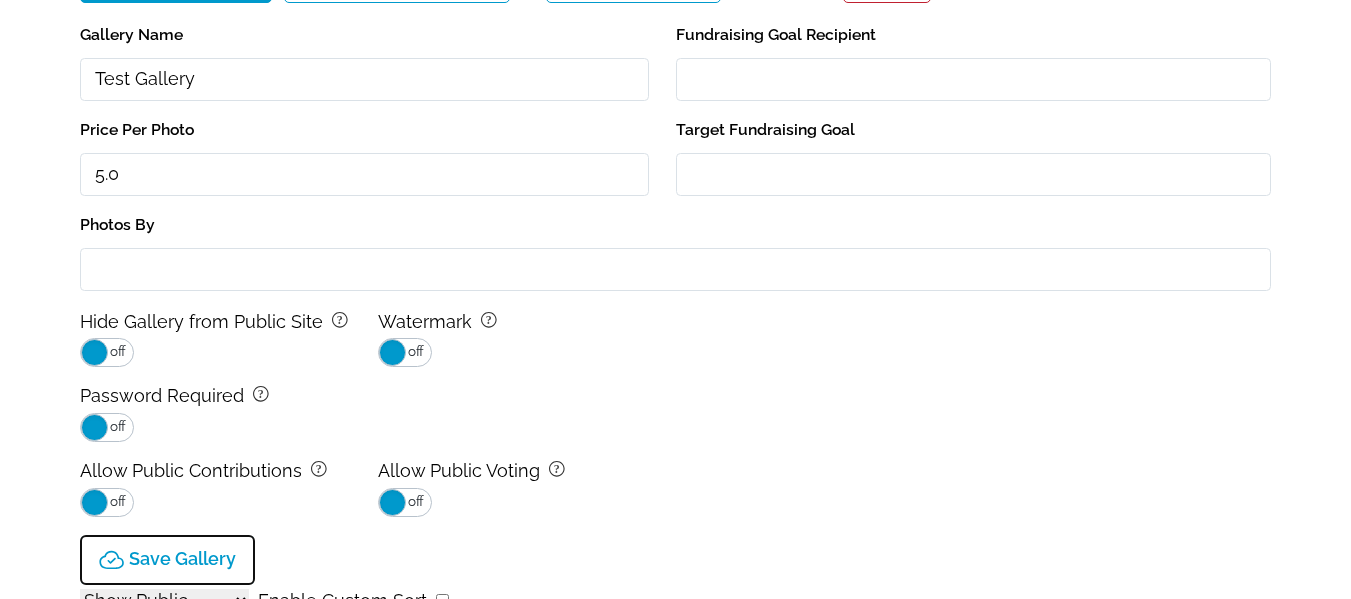 scroll, scrollTop: 68, scrollLeft: 0, axis: vertical 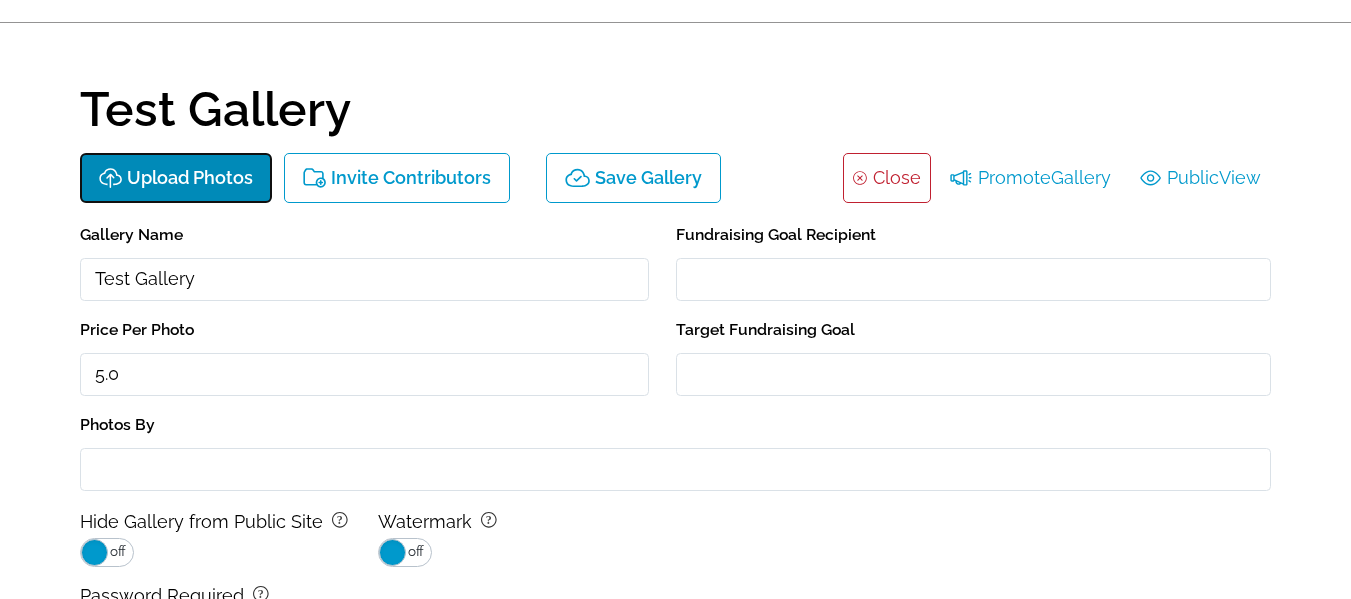 click on "Upload Photos" at bounding box center (190, 178) 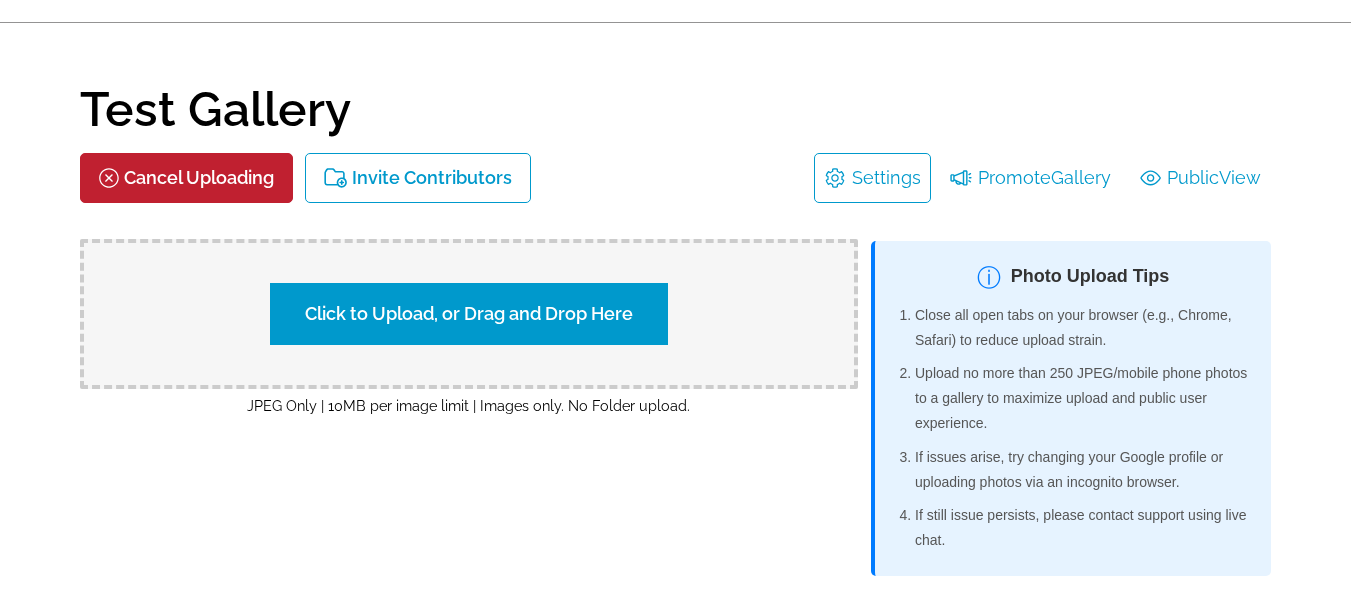 click on "Click to Upload, or Drag and Drop Here" at bounding box center (469, 314) 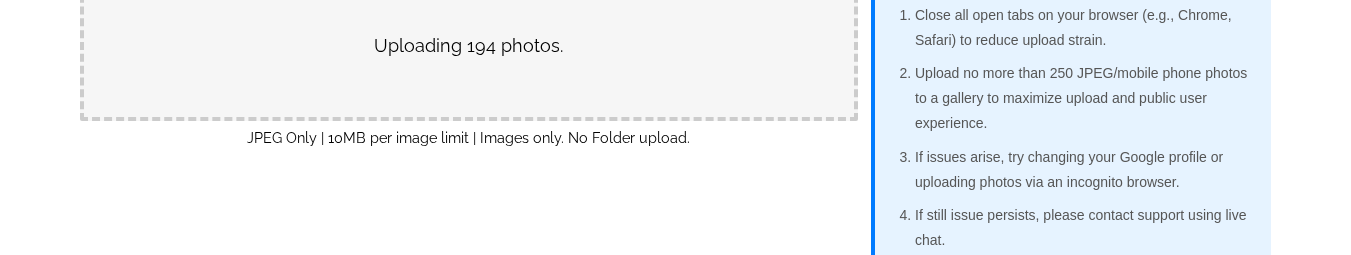 scroll, scrollTop: 400, scrollLeft: 0, axis: vertical 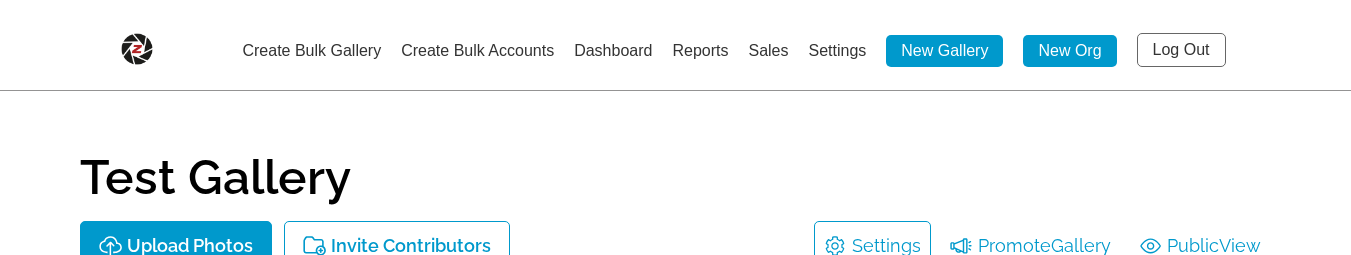 select on "onlyShowInGallery" 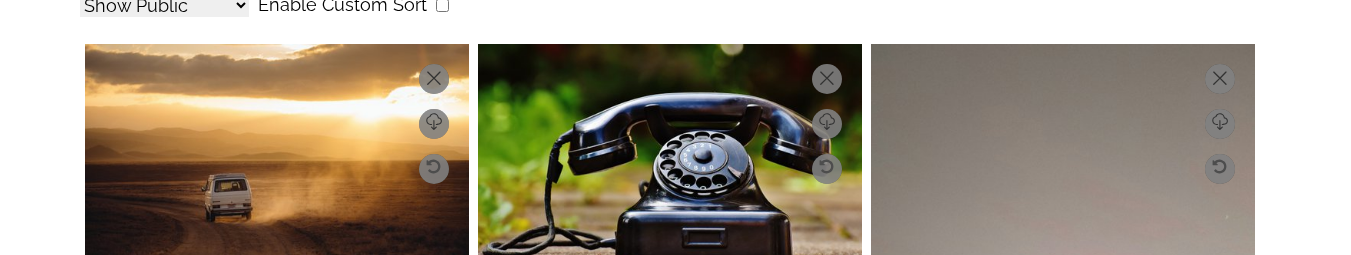 scroll, scrollTop: 544, scrollLeft: 0, axis: vertical 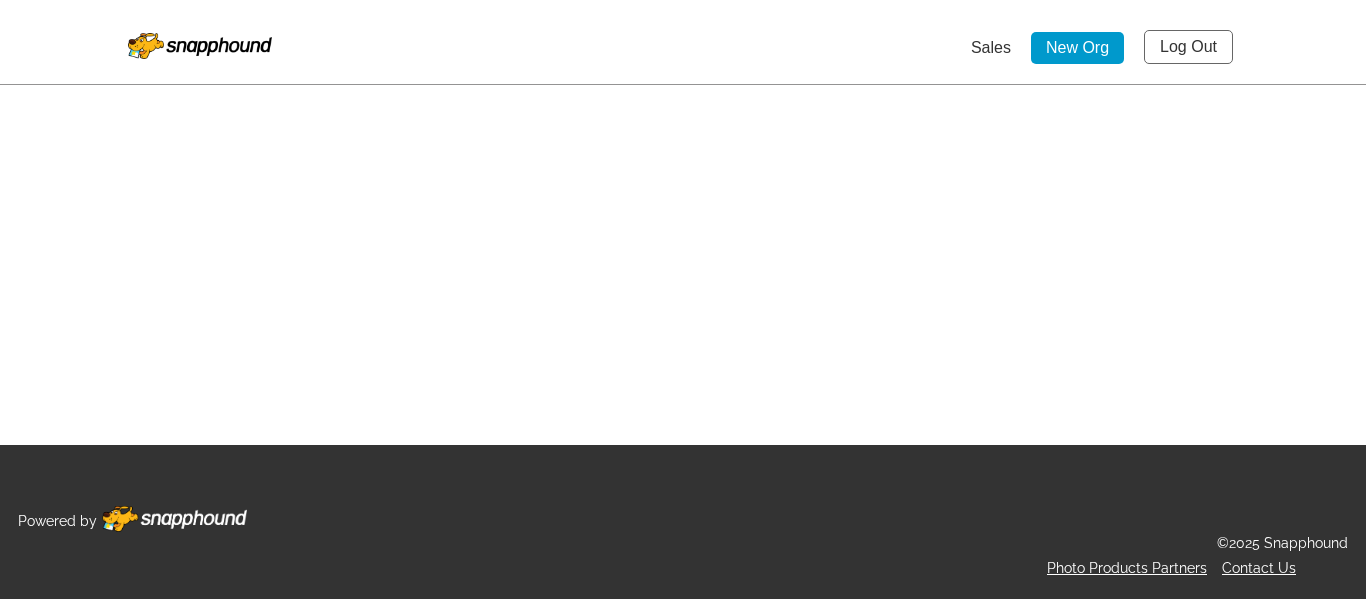 select on "onlyShowInGallery" 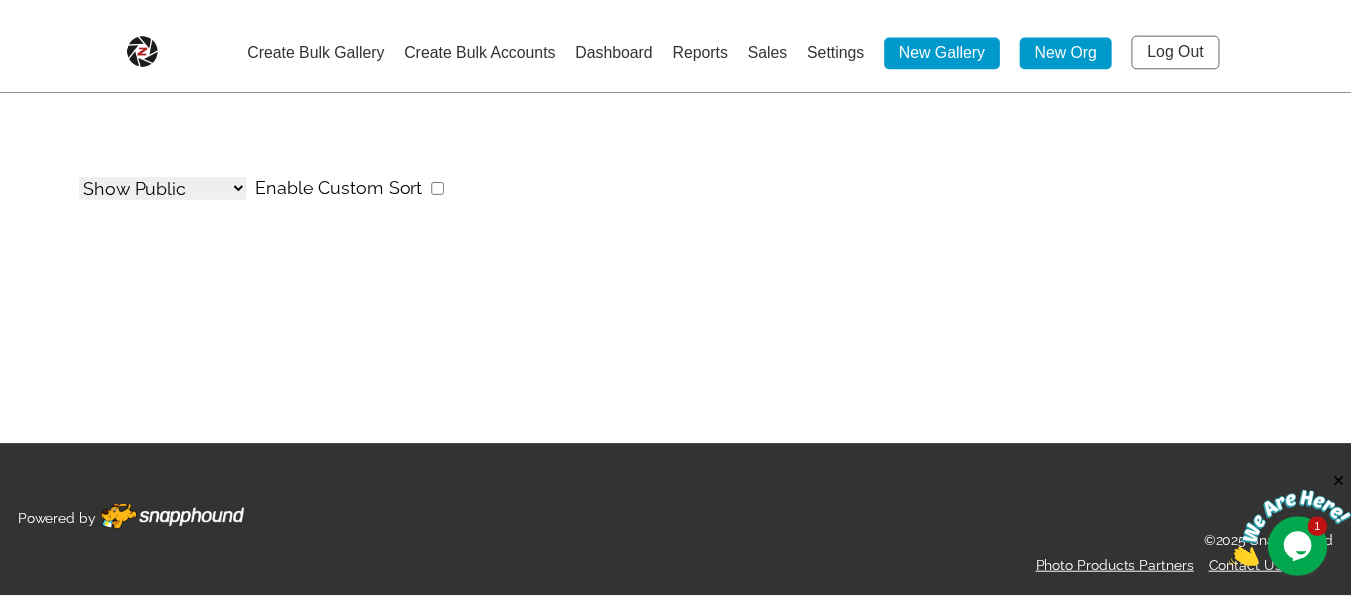 scroll, scrollTop: 0, scrollLeft: 0, axis: both 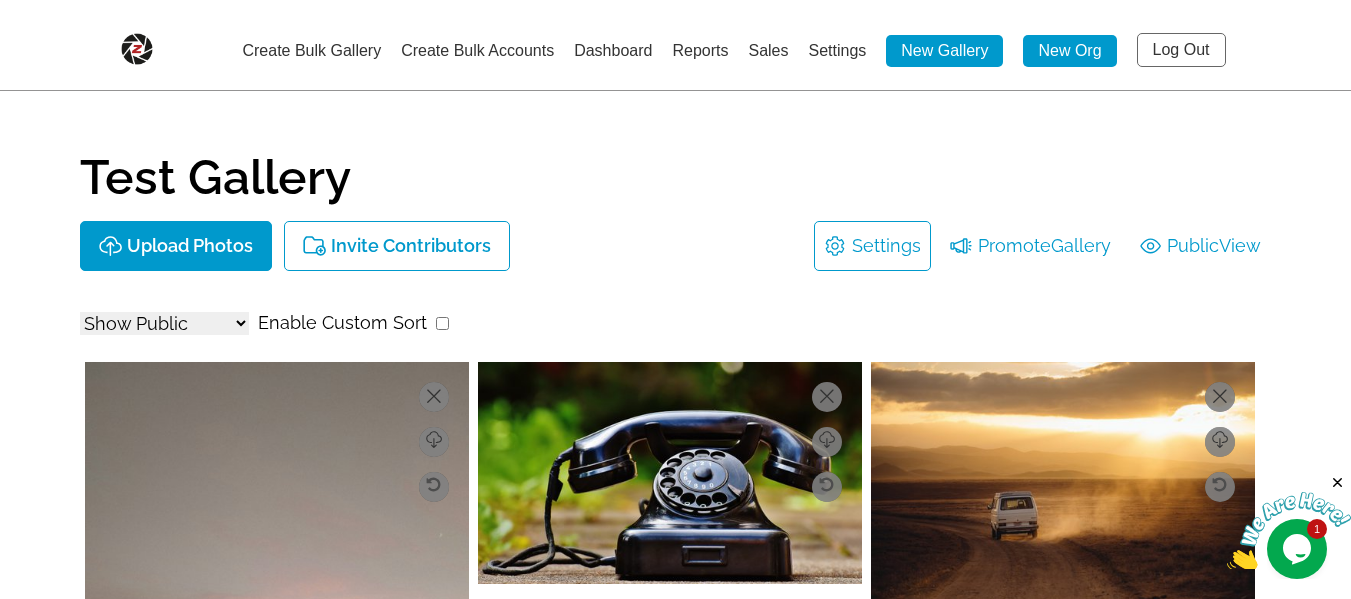 click on "Test Gallery Upload Photos Invite Contributors Settings  Promote  Gallery  Public  View Show All Show Public Show Non-Public Enable Custom Sort Download Delete Rotate Updating Info...  Show in Gallery  on off  Featured Image  on off  Likes  0  Keywords  Download Delete Rotate Updating Info...  Show in Gallery  on off  Featured Image  on off  Likes  0  Keywords  Download Delete Rotate Updating Info...  Show in Gallery  on off  Featured Image  on off  Likes  0  Keywords  Download Delete Rotate Updating Info...  Show in Gallery  on off  Featured Image  on off  Likes  0  Keywords  Download Delete Rotate Updating Info...  Show in Gallery  on off  Featured Image  on off  Likes  0  Keywords  Download Delete Rotate Updating Info...  Show in Gallery  on off  Featured Image  on off  Likes  0  Keywords  Download Delete Rotate Updating Info...  Show in Gallery  on off  Featured Image  on off  Likes  0  Keywords  Download Delete Rotate Updating Info...  Show in Gallery  on off  Featured Image  on off  Likes  0 Download" at bounding box center (675, 103222) 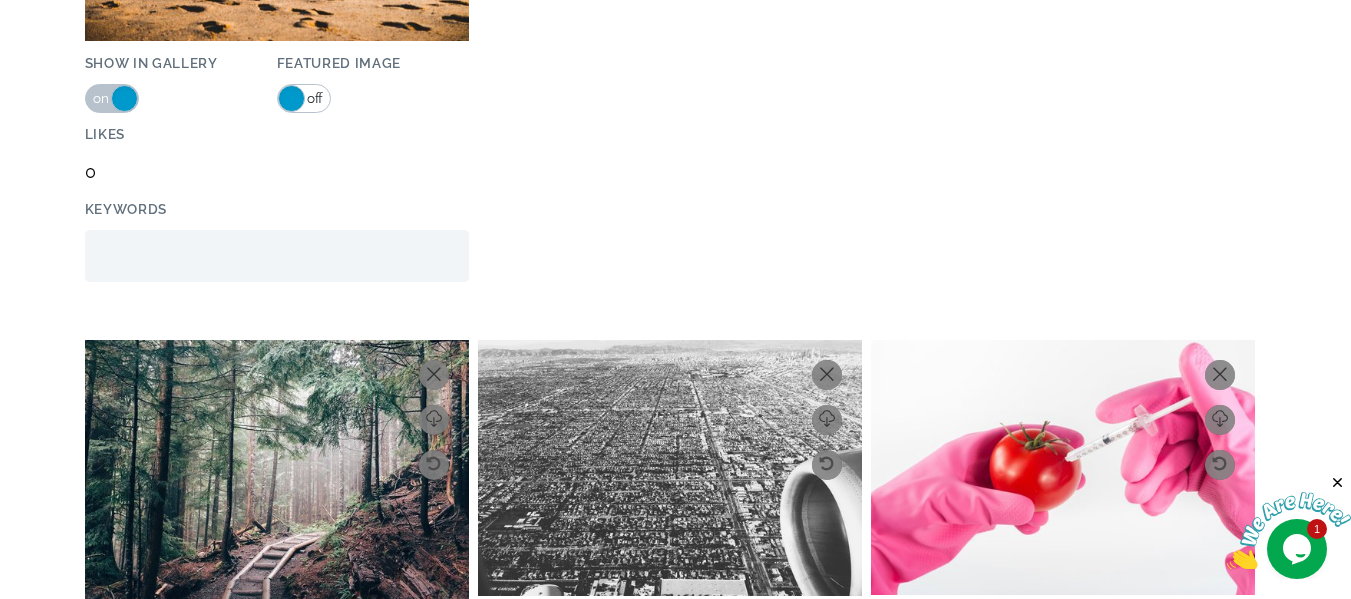 scroll, scrollTop: 18300, scrollLeft: 0, axis: vertical 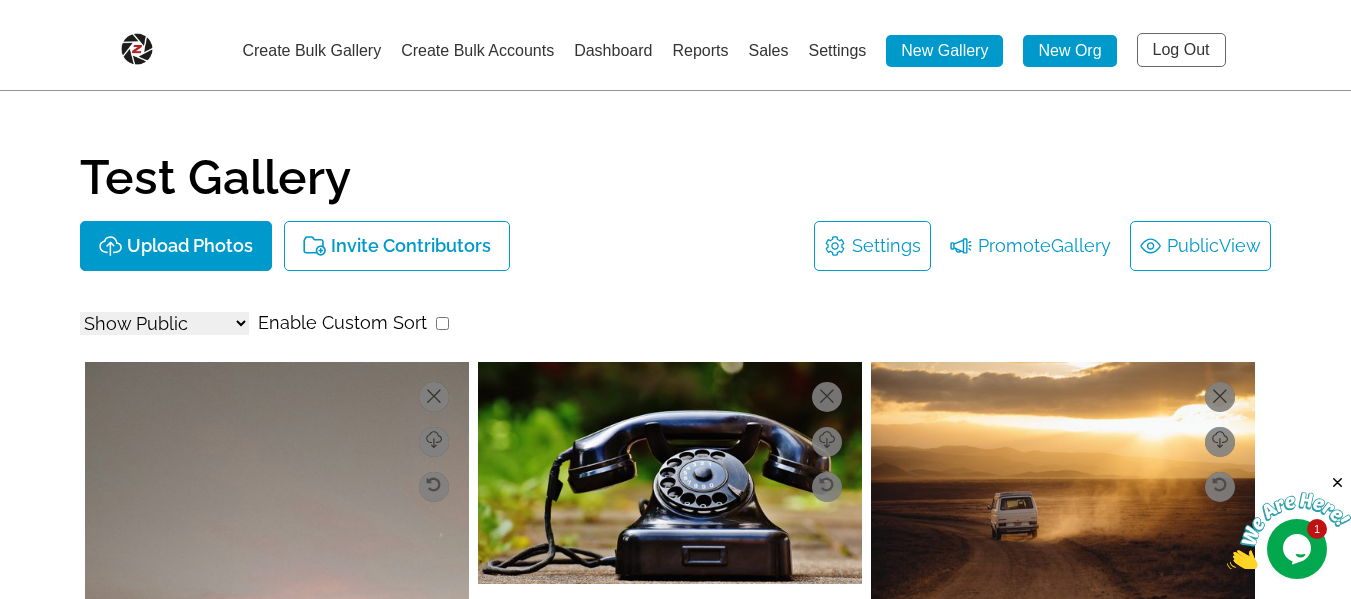 click on "Public  View" at bounding box center [1200, 246] 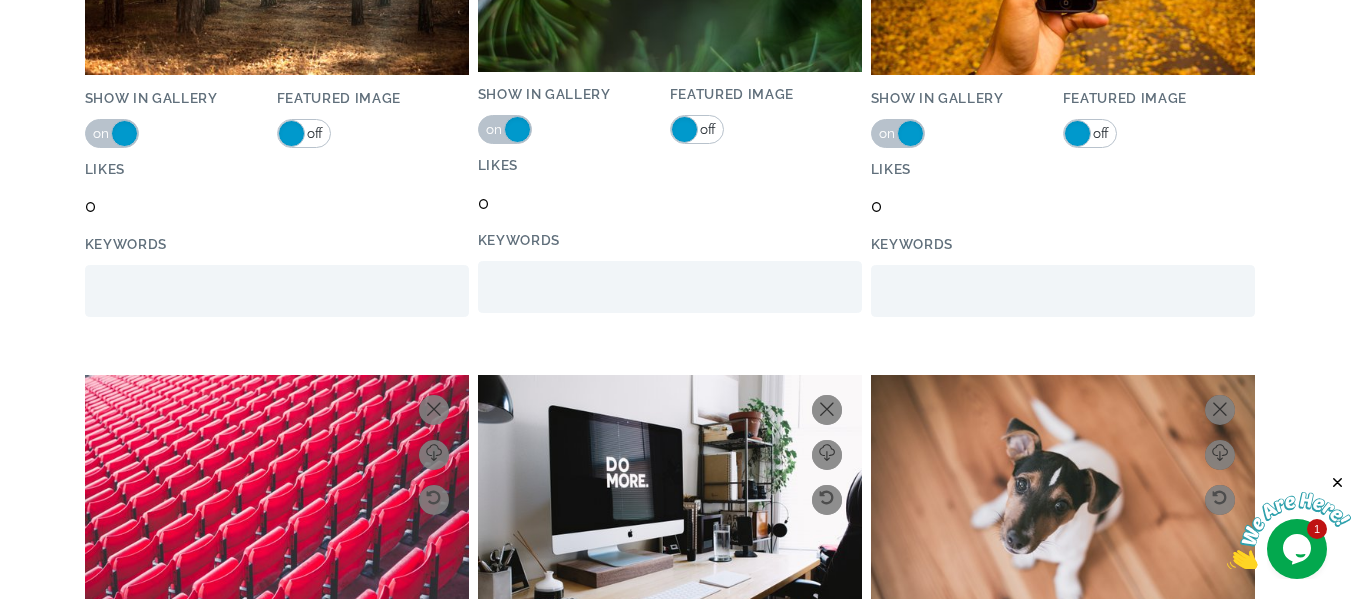 scroll, scrollTop: 3300, scrollLeft: 0, axis: vertical 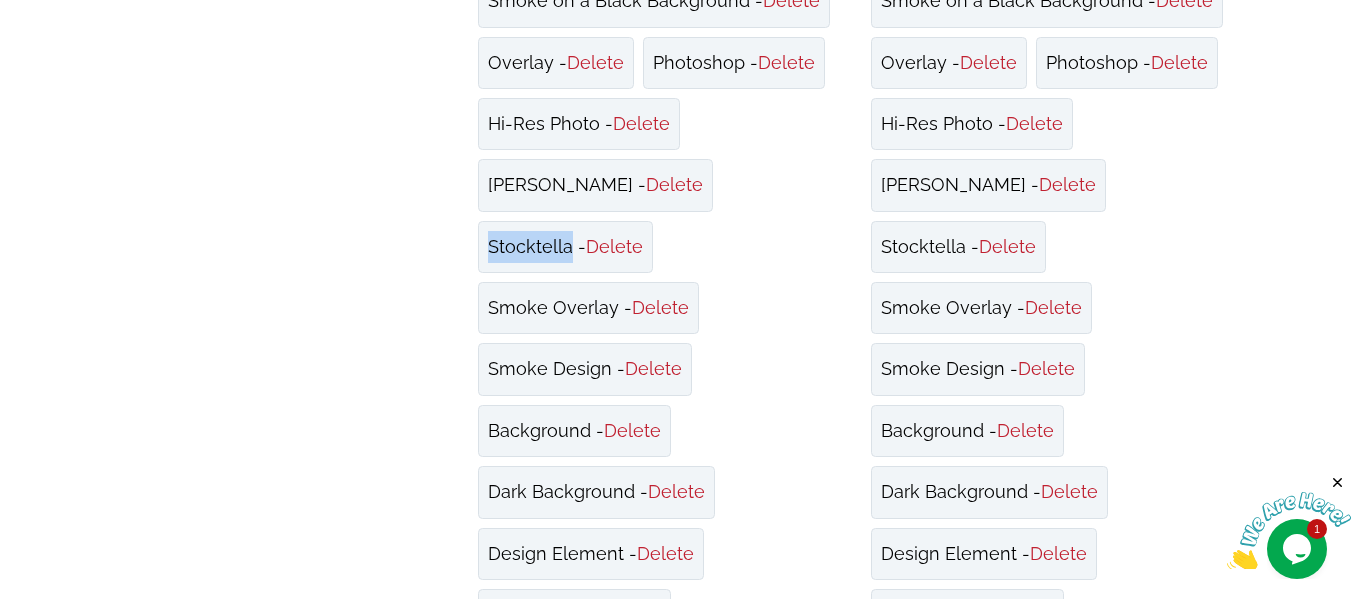drag, startPoint x: 491, startPoint y: 249, endPoint x: 566, endPoint y: 246, distance: 75.059975 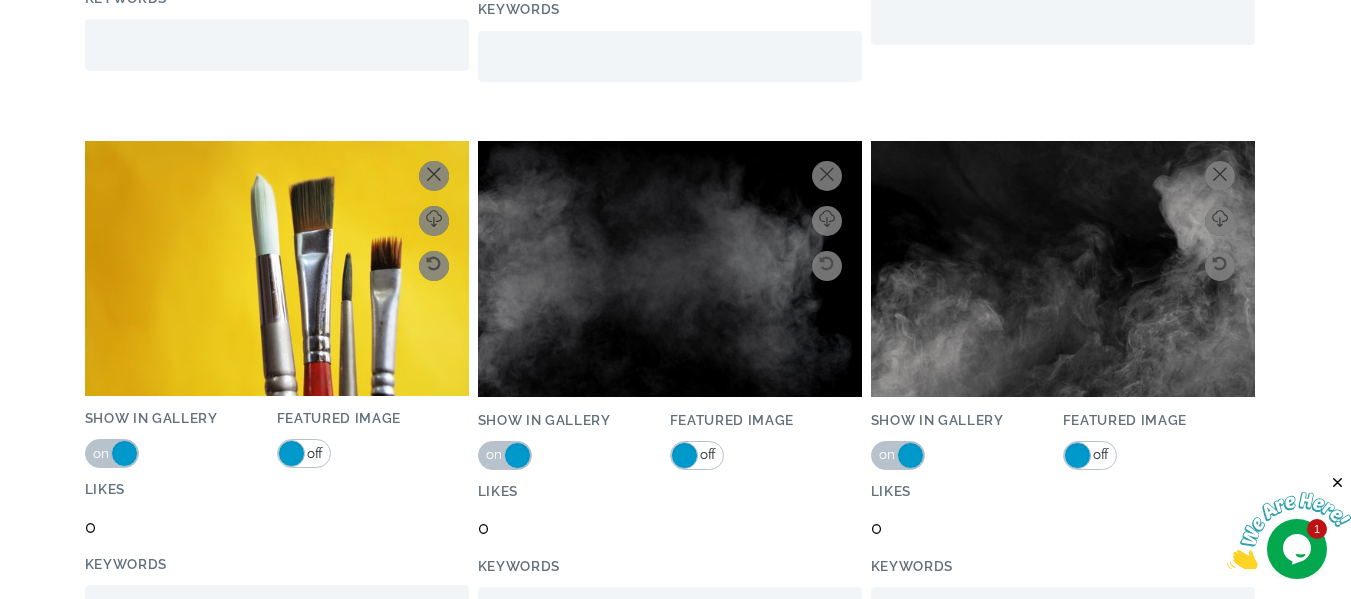 scroll, scrollTop: 36868, scrollLeft: 0, axis: vertical 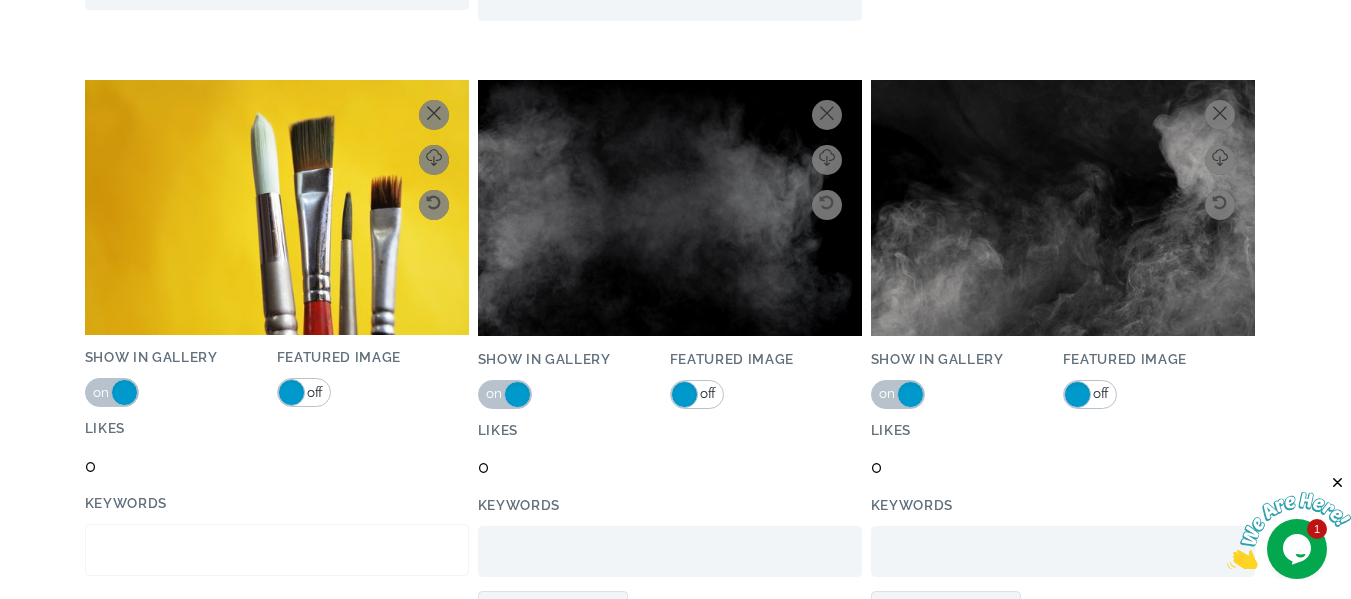 click on "Show in Gallery" at bounding box center (277, 550) 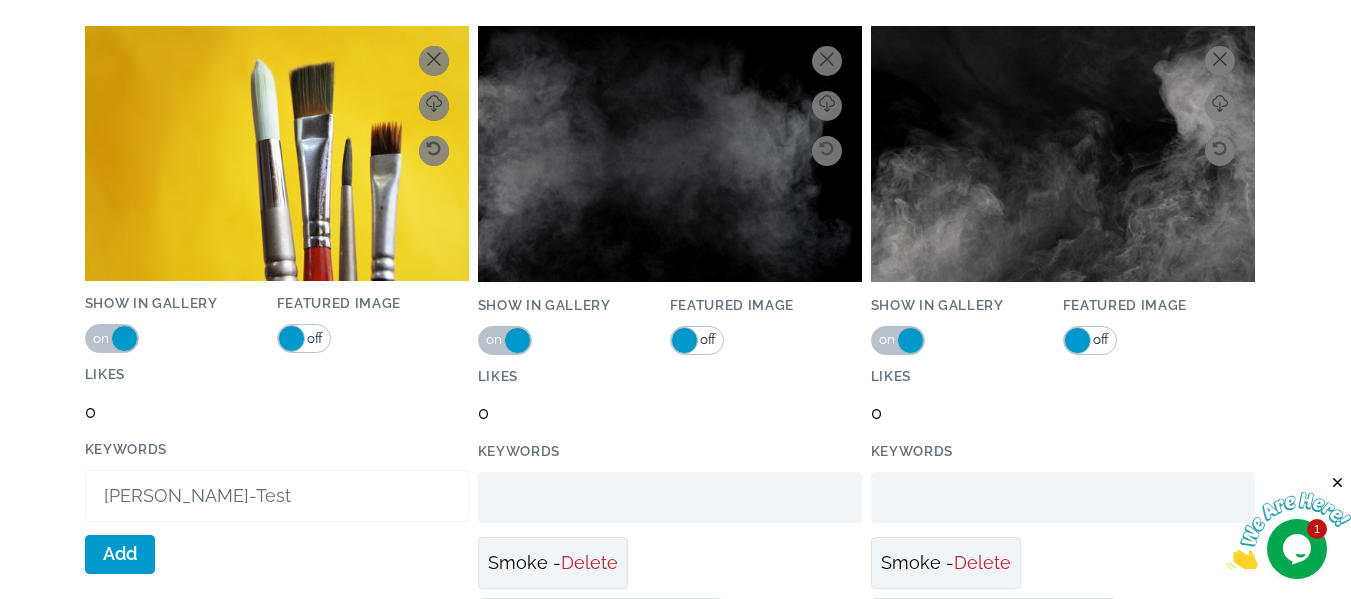 scroll, scrollTop: 36968, scrollLeft: 0, axis: vertical 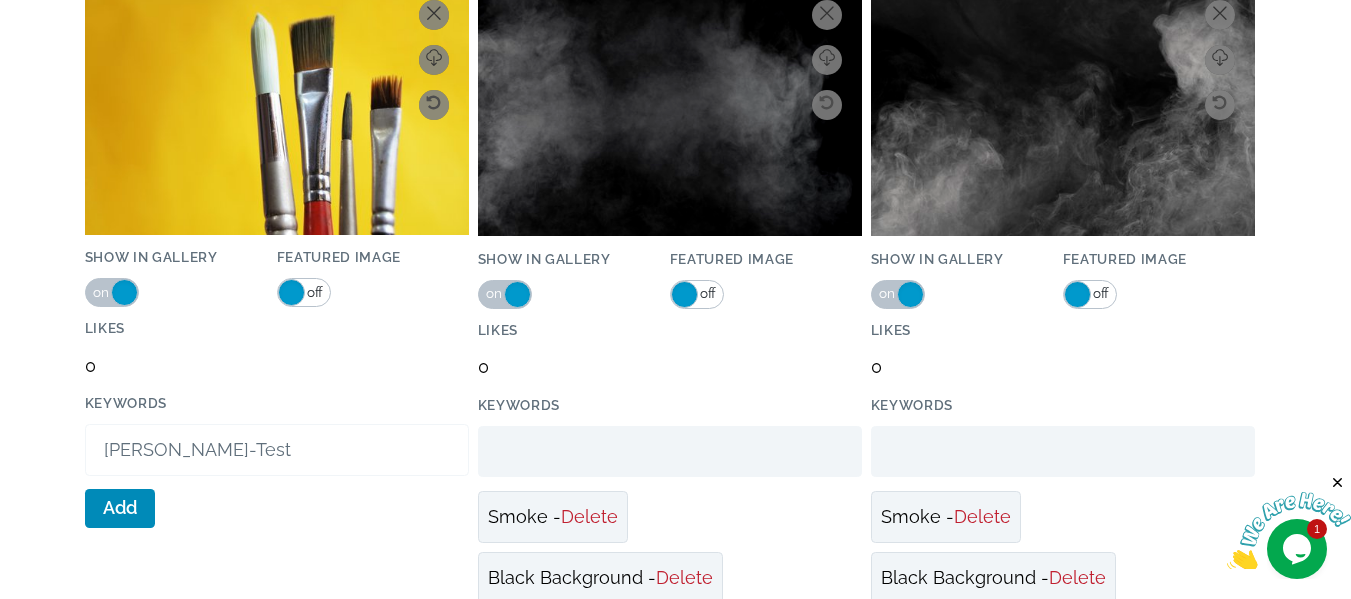 type on "[PERSON_NAME]-Test" 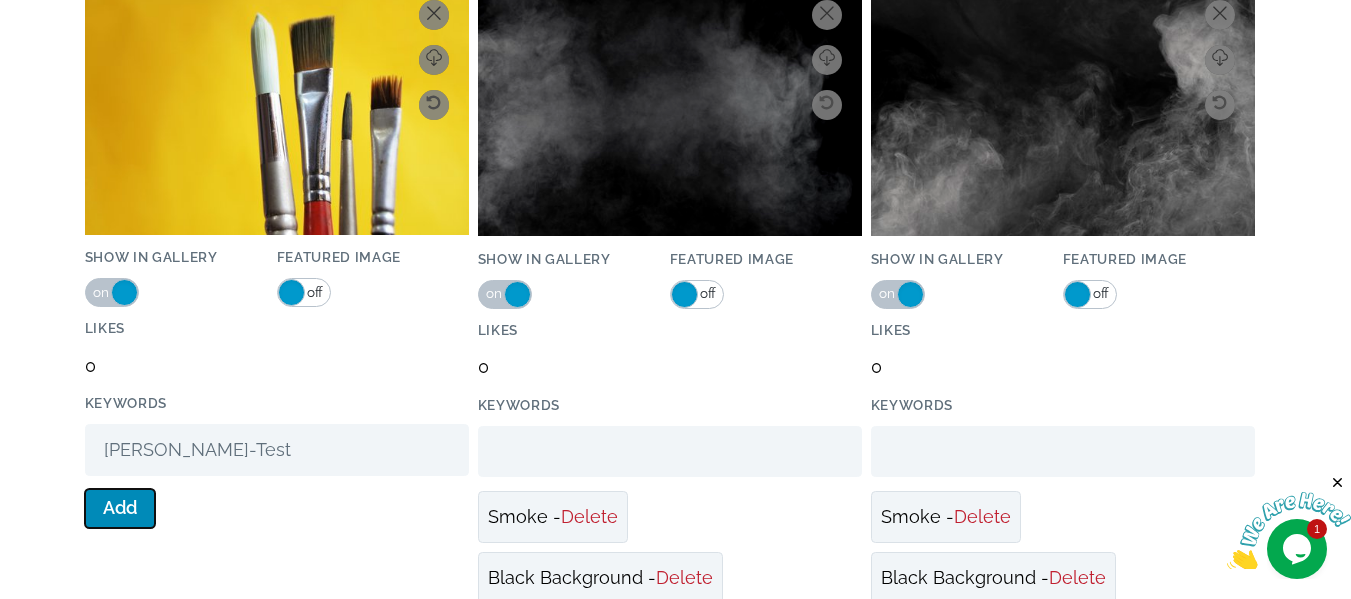 click on "Add" at bounding box center (120, 508) 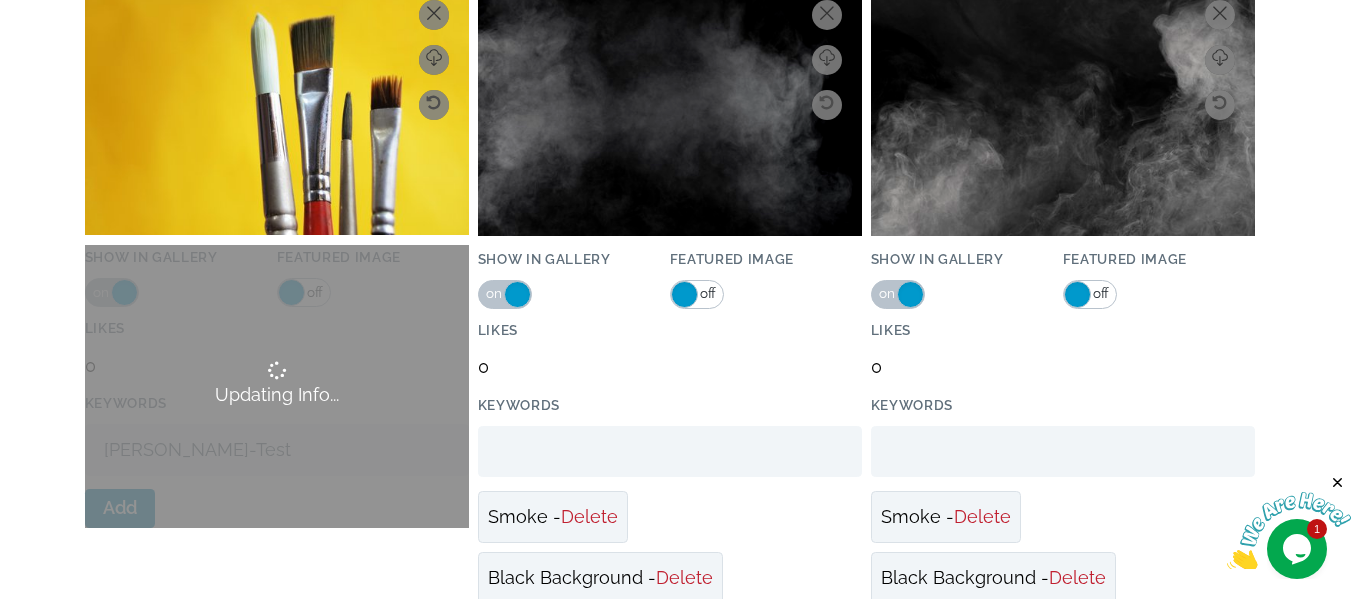 type 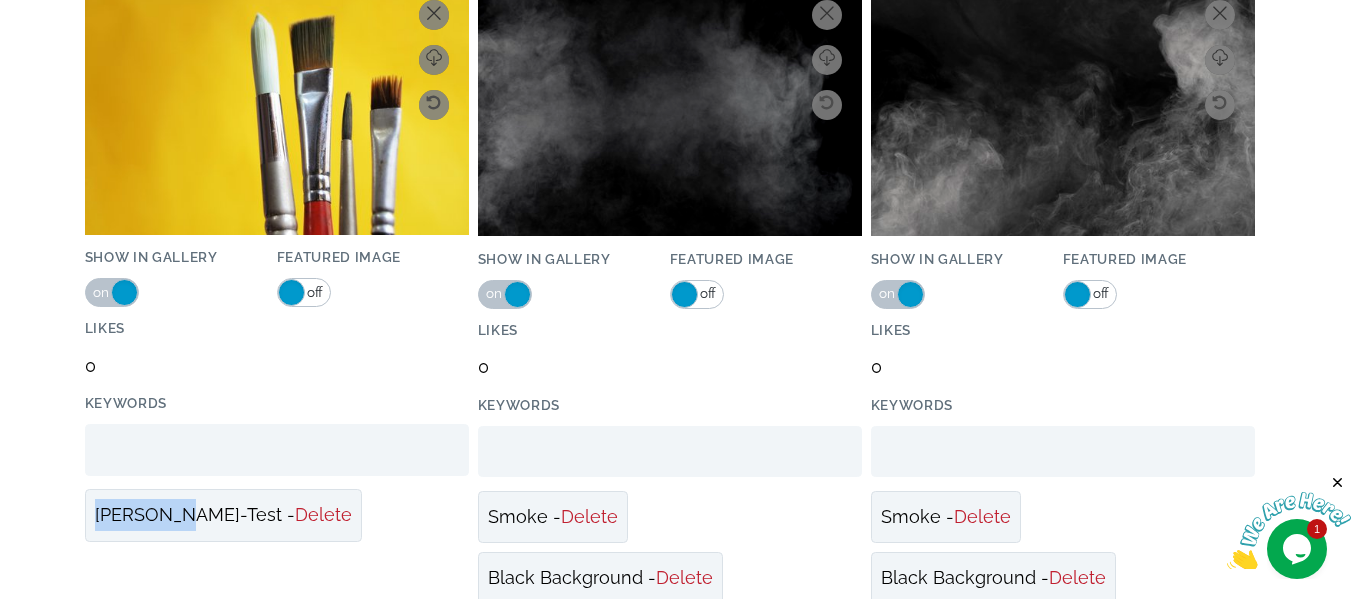 drag, startPoint x: 98, startPoint y: 512, endPoint x: 165, endPoint y: 513, distance: 67.00746 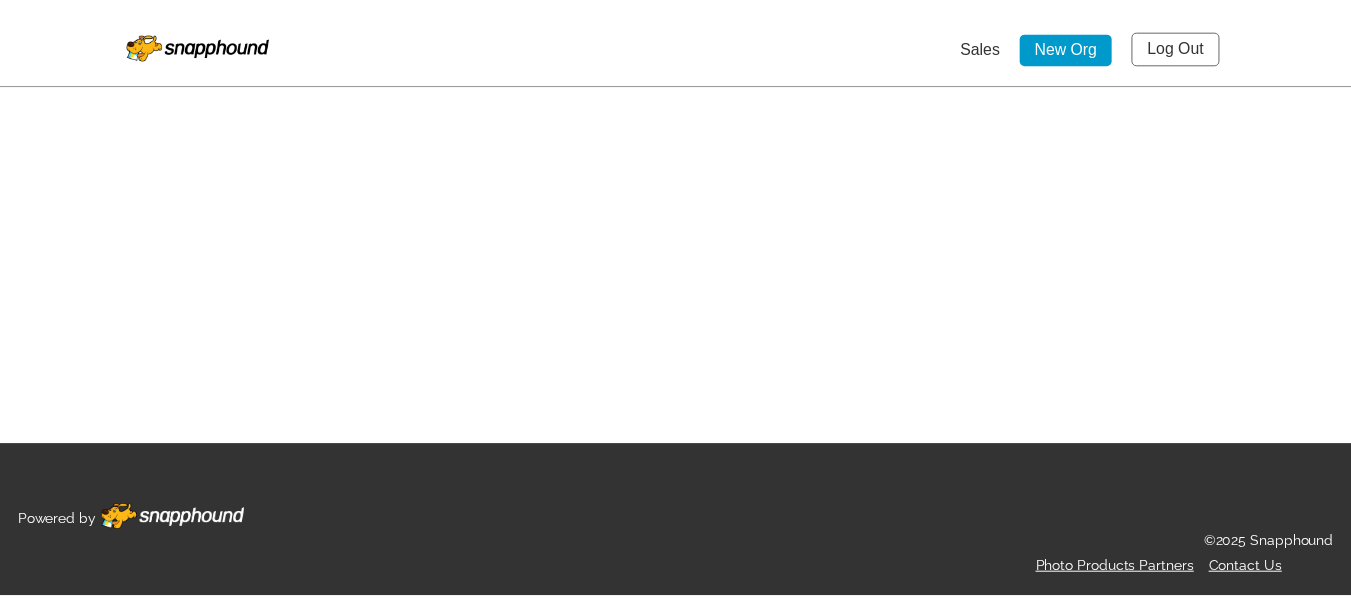 scroll, scrollTop: 0, scrollLeft: 0, axis: both 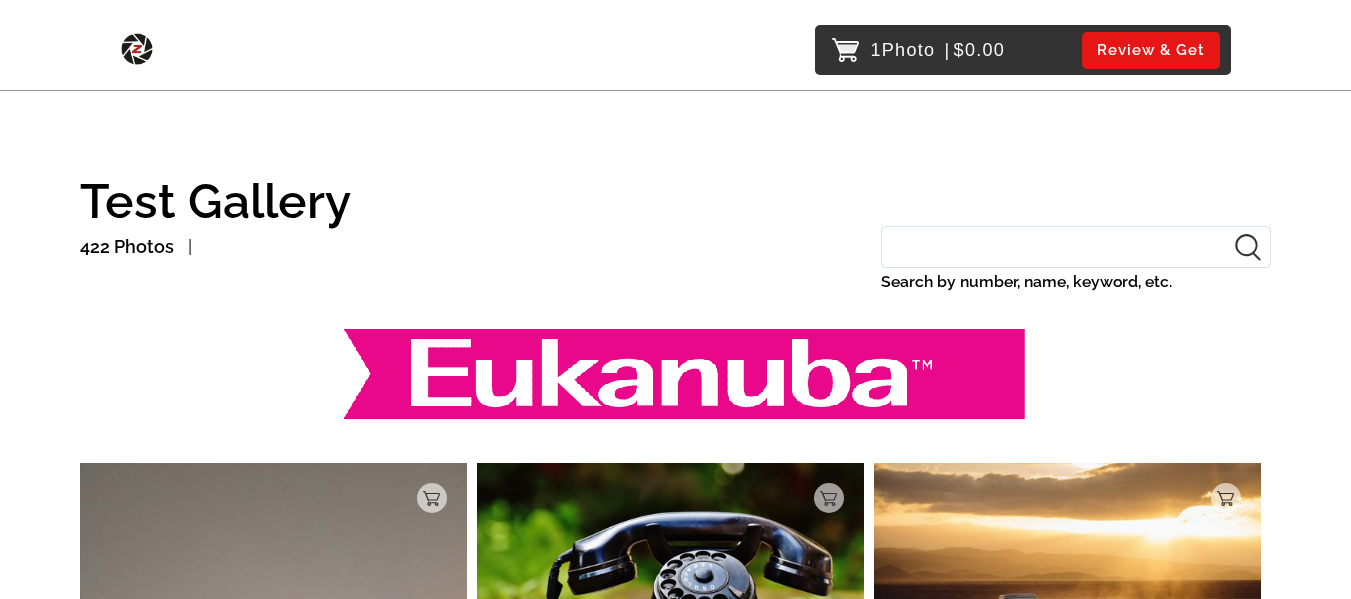 click on "Search by number, name, keyword, etc." at bounding box center (1076, 247) 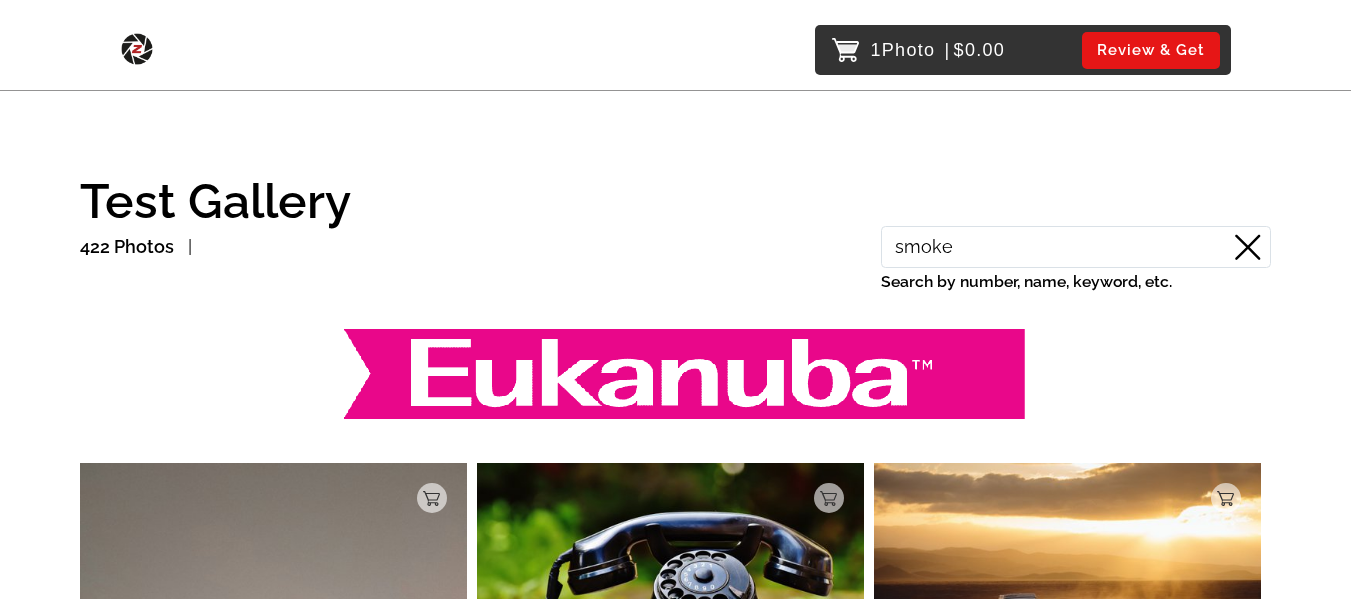 type on "smoke" 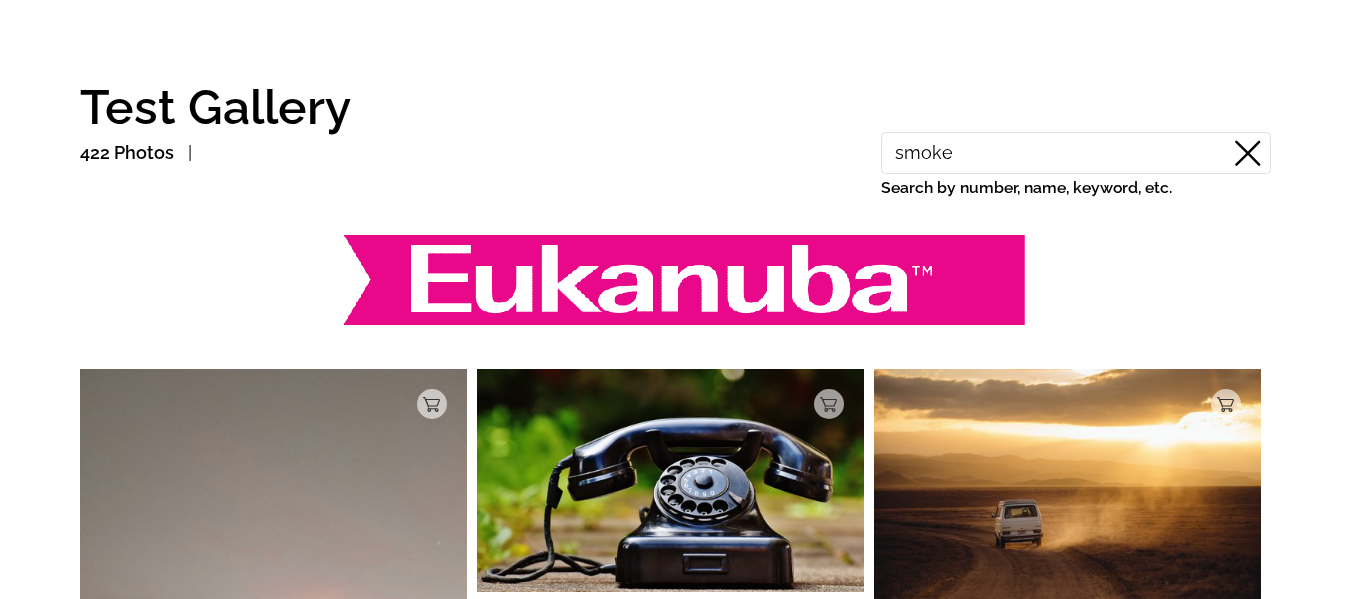 scroll, scrollTop: 0, scrollLeft: 0, axis: both 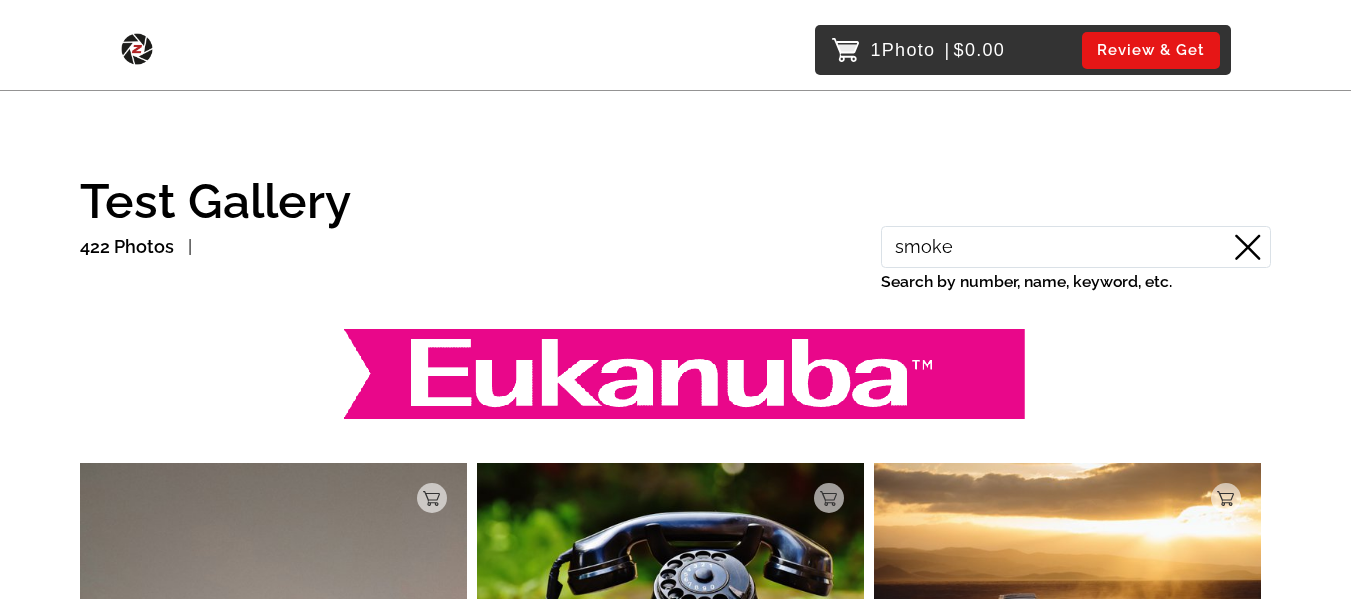click 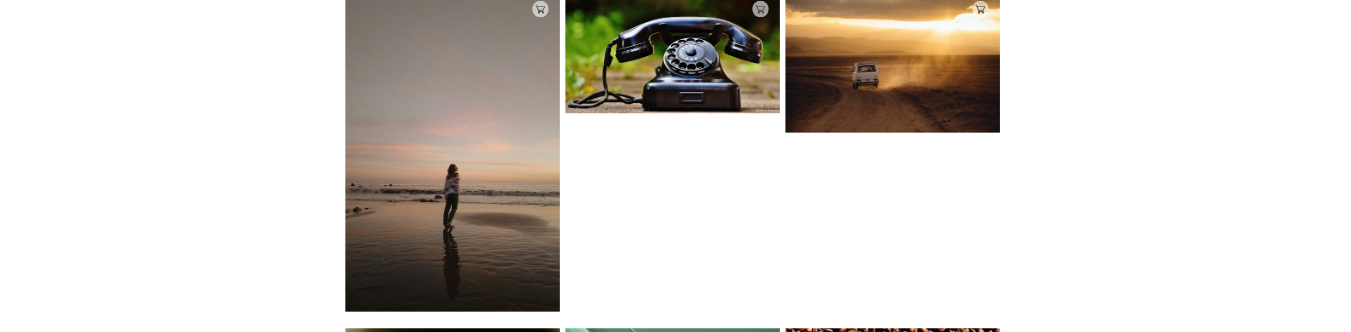 scroll, scrollTop: 0, scrollLeft: 0, axis: both 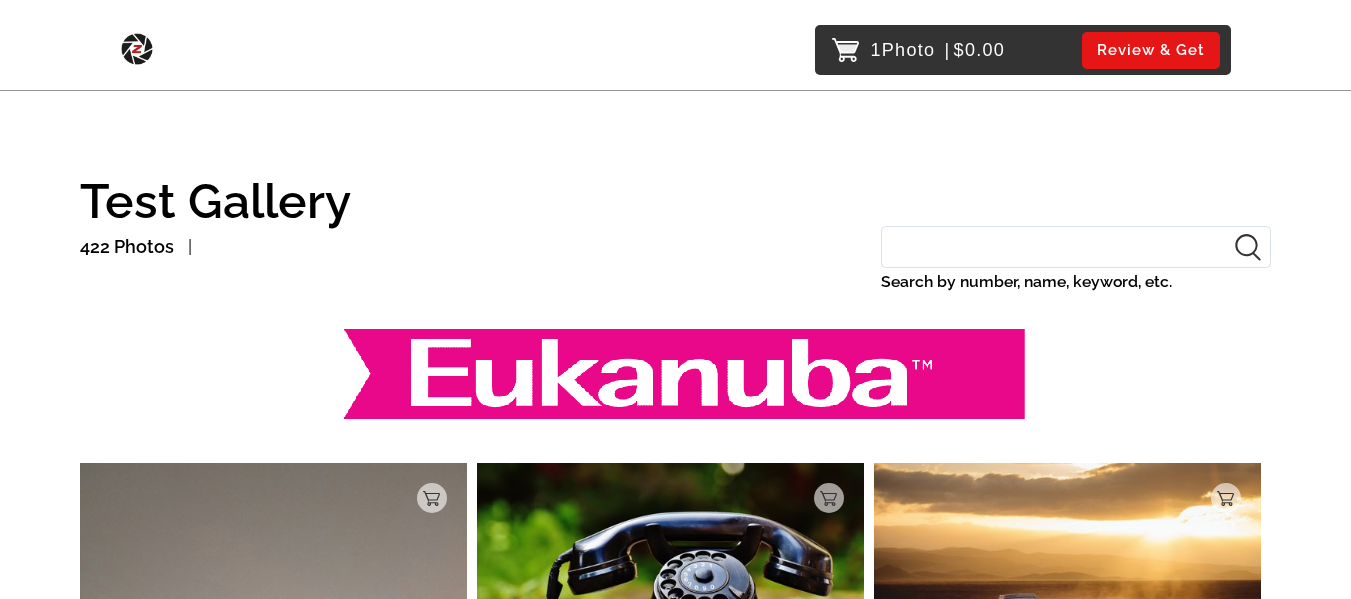 click on "Search by number, name, keyword, etc." at bounding box center [1076, 247] 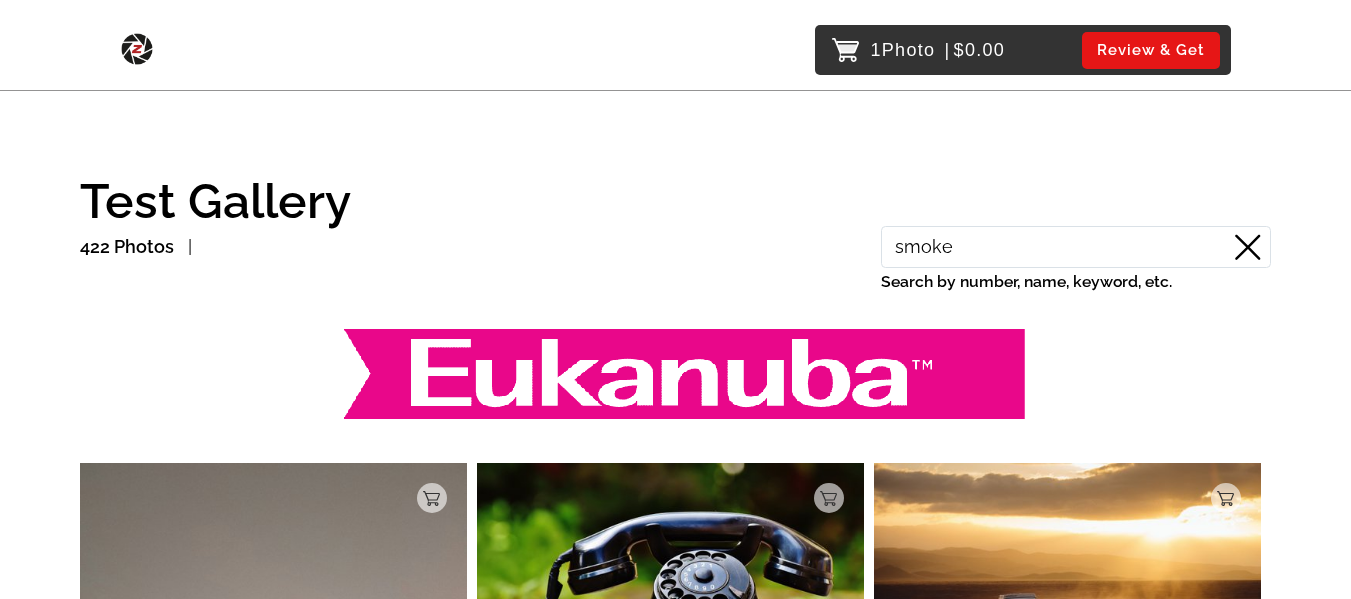 type on "smoke" 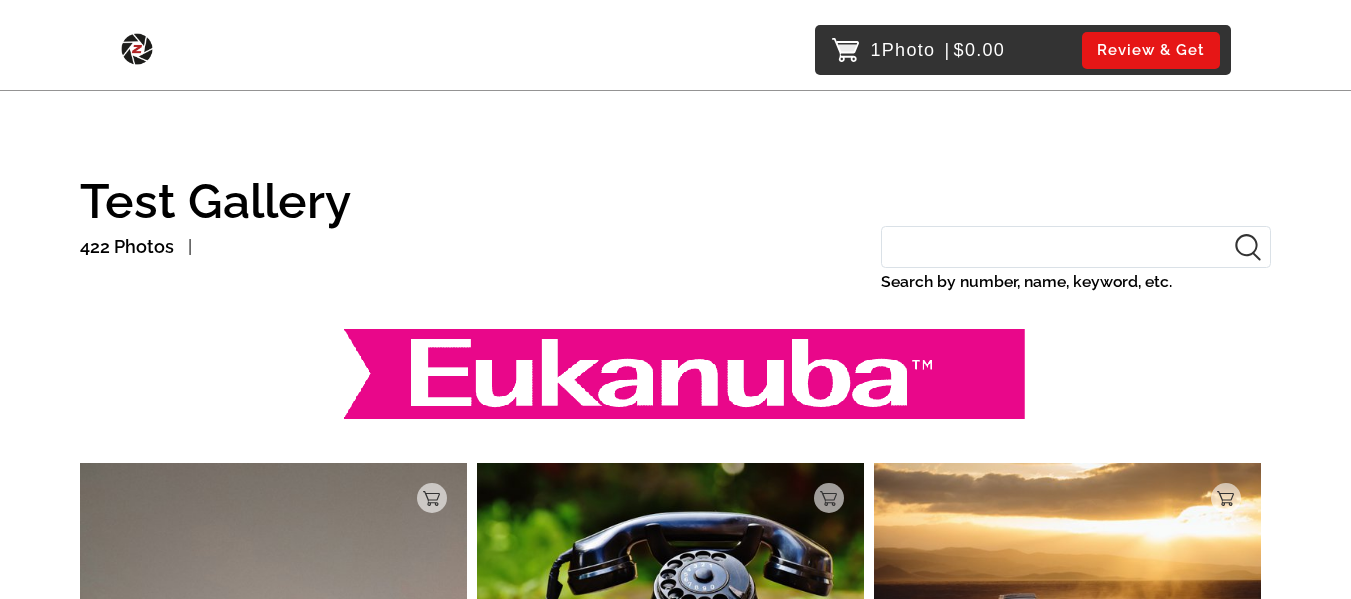 click on "Search by number, name, keyword, etc." at bounding box center (1076, 247) 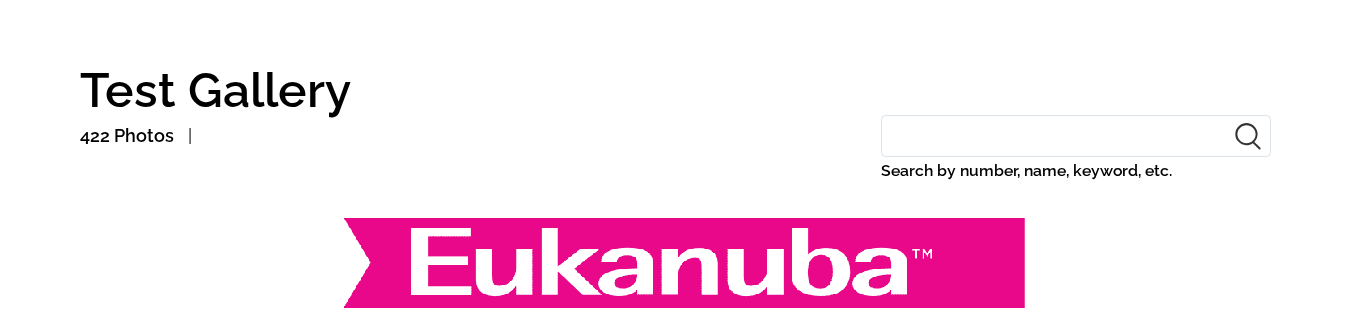 scroll, scrollTop: 100, scrollLeft: 0, axis: vertical 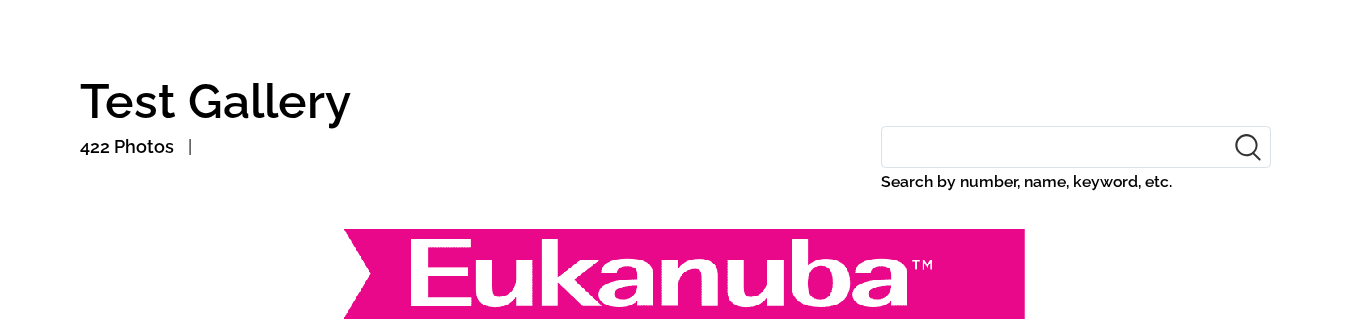 click on "Search by number, name, keyword, etc." at bounding box center [1076, 147] 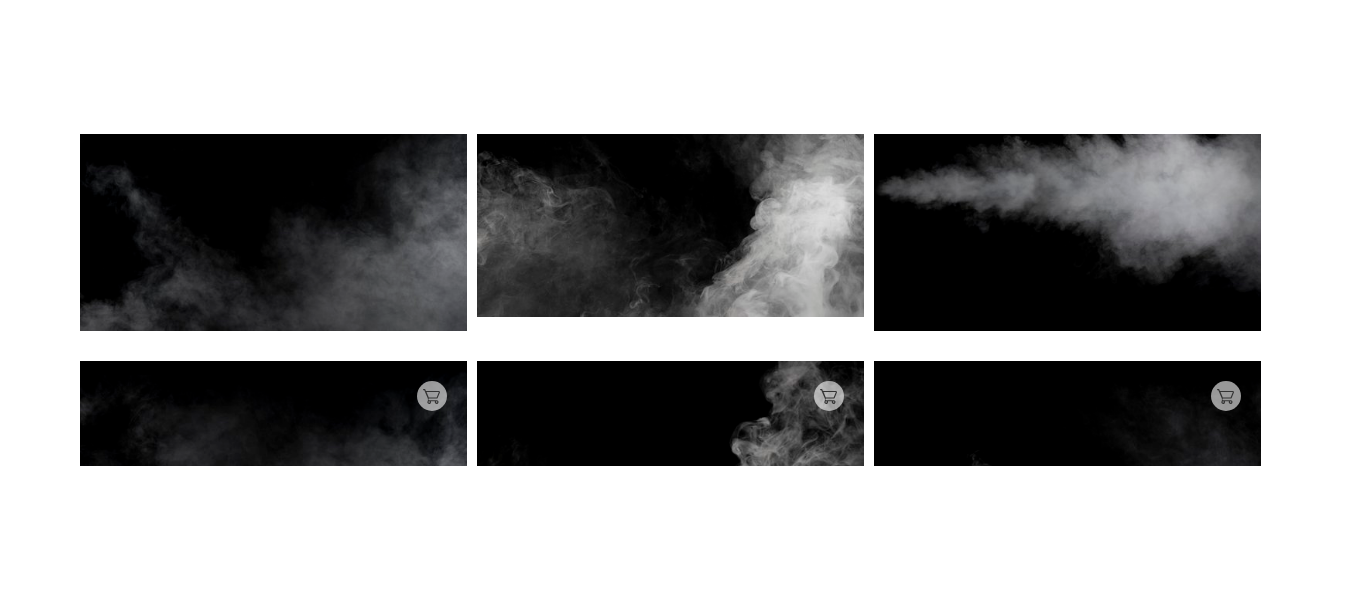 scroll, scrollTop: 5700, scrollLeft: 0, axis: vertical 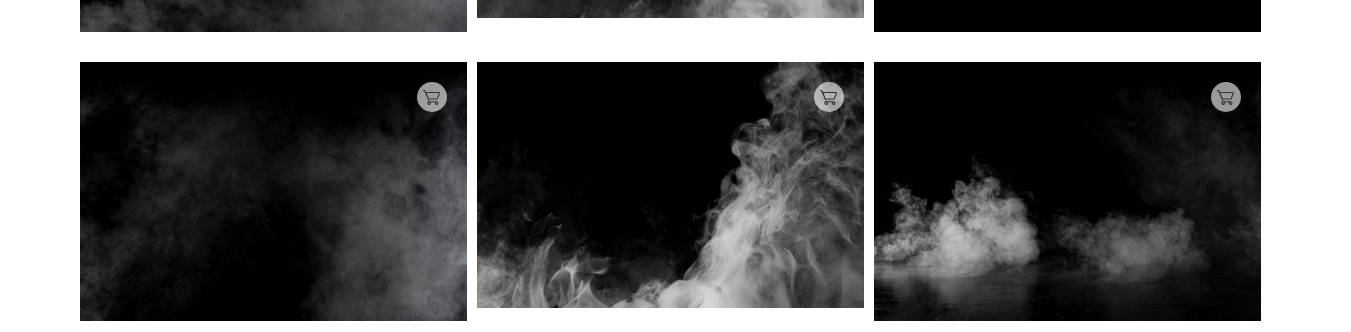 type on "black" 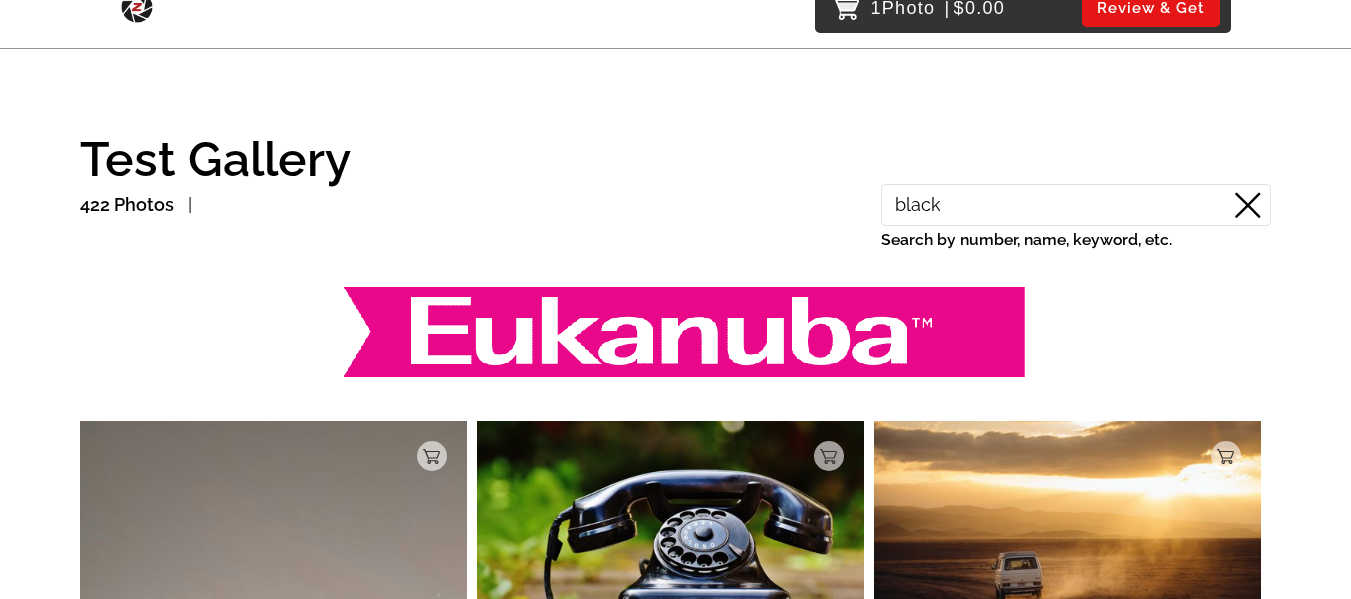 scroll, scrollTop: 0, scrollLeft: 0, axis: both 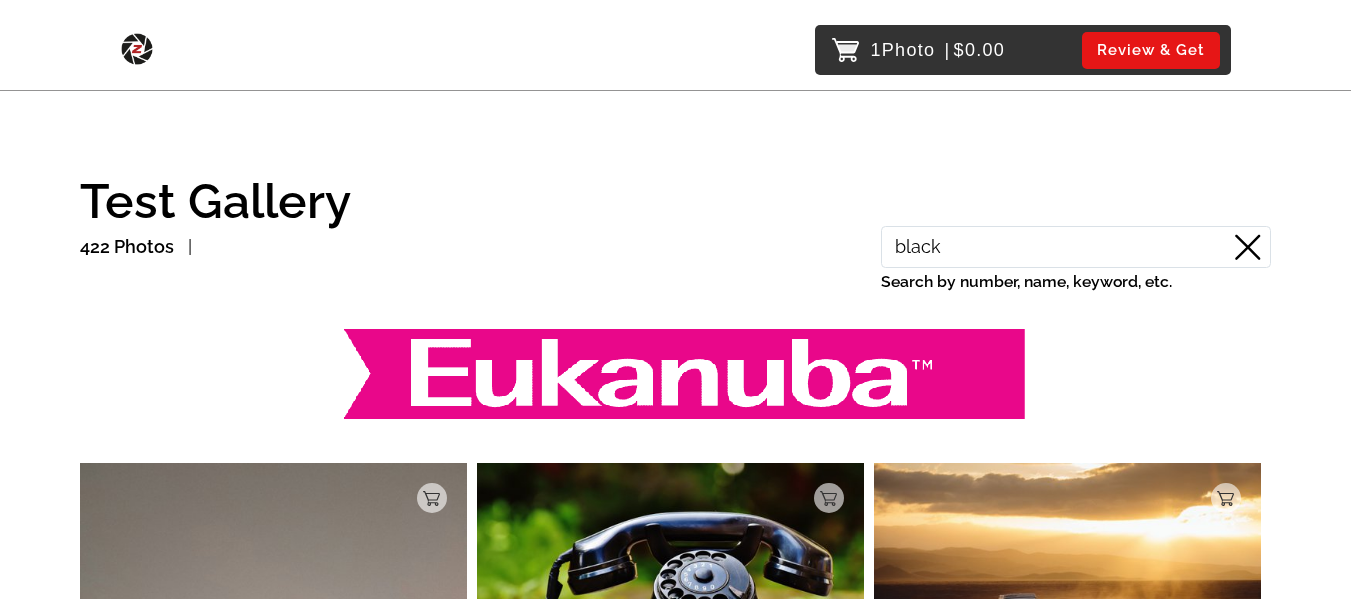 click 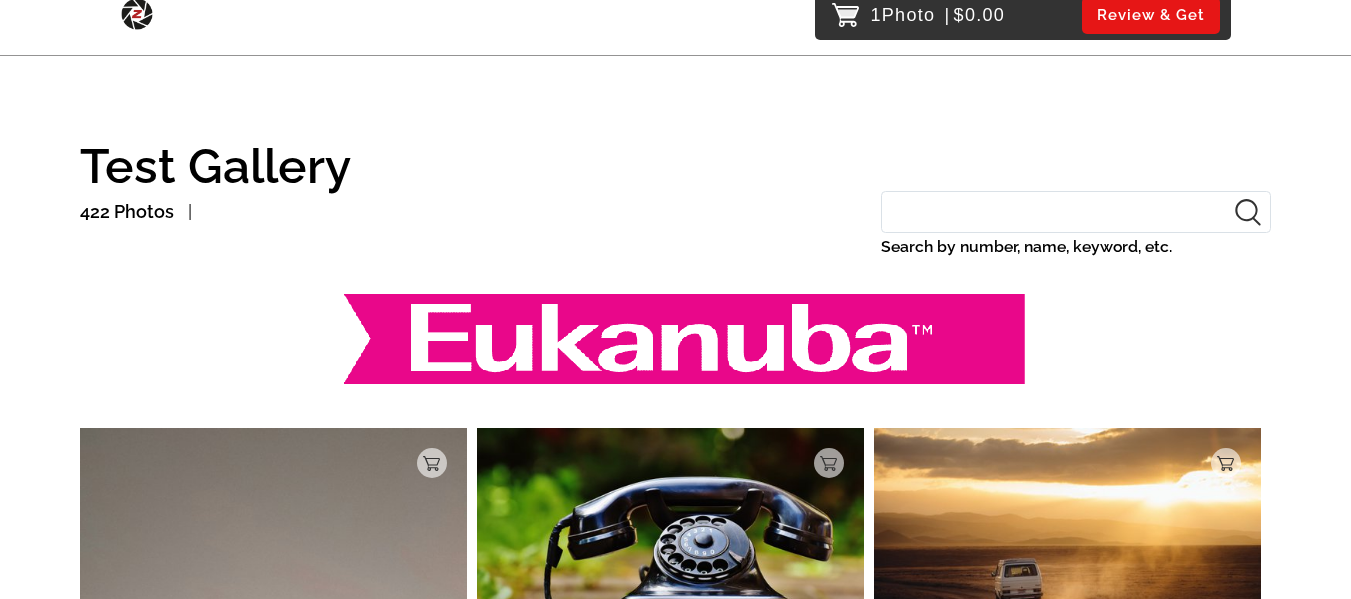 scroll, scrollTop: 0, scrollLeft: 0, axis: both 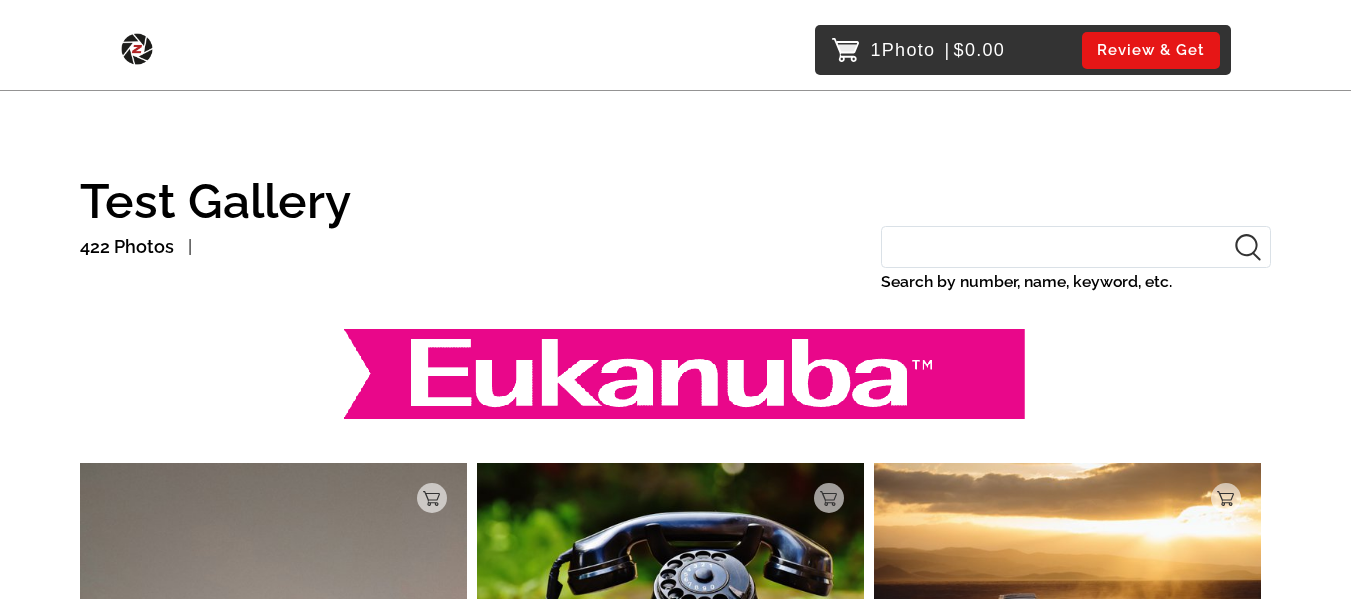 click on "Search by number, name, keyword, etc." at bounding box center (1076, 247) 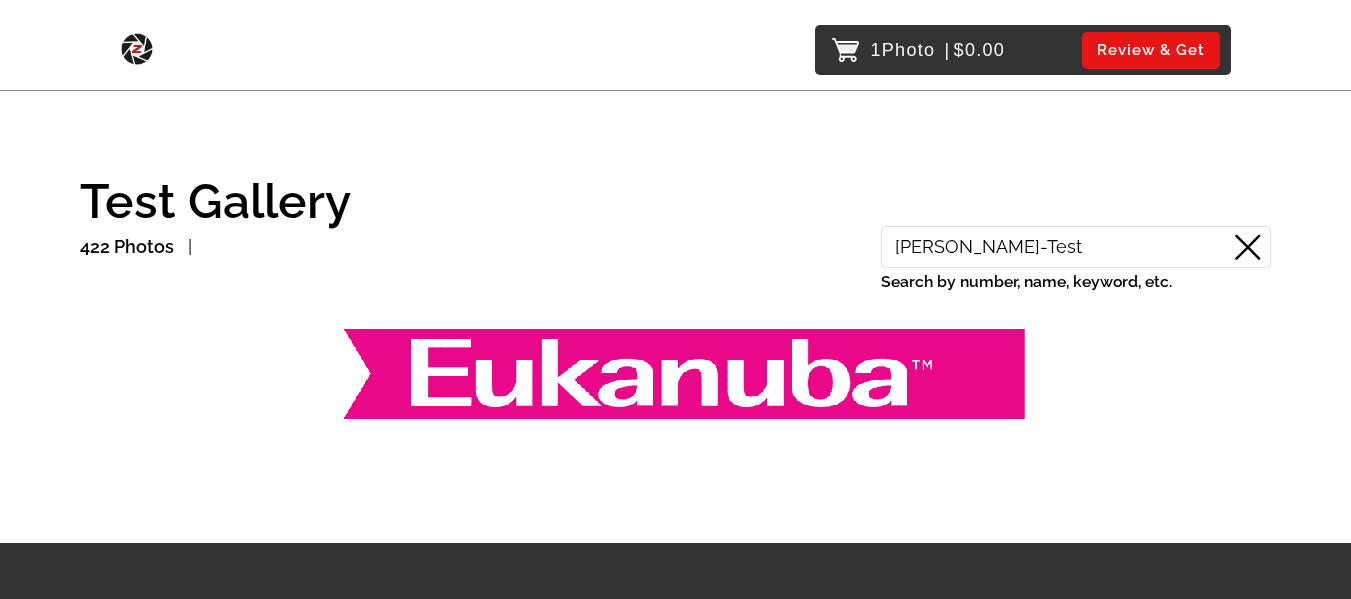 type on "[PERSON_NAME]-Test" 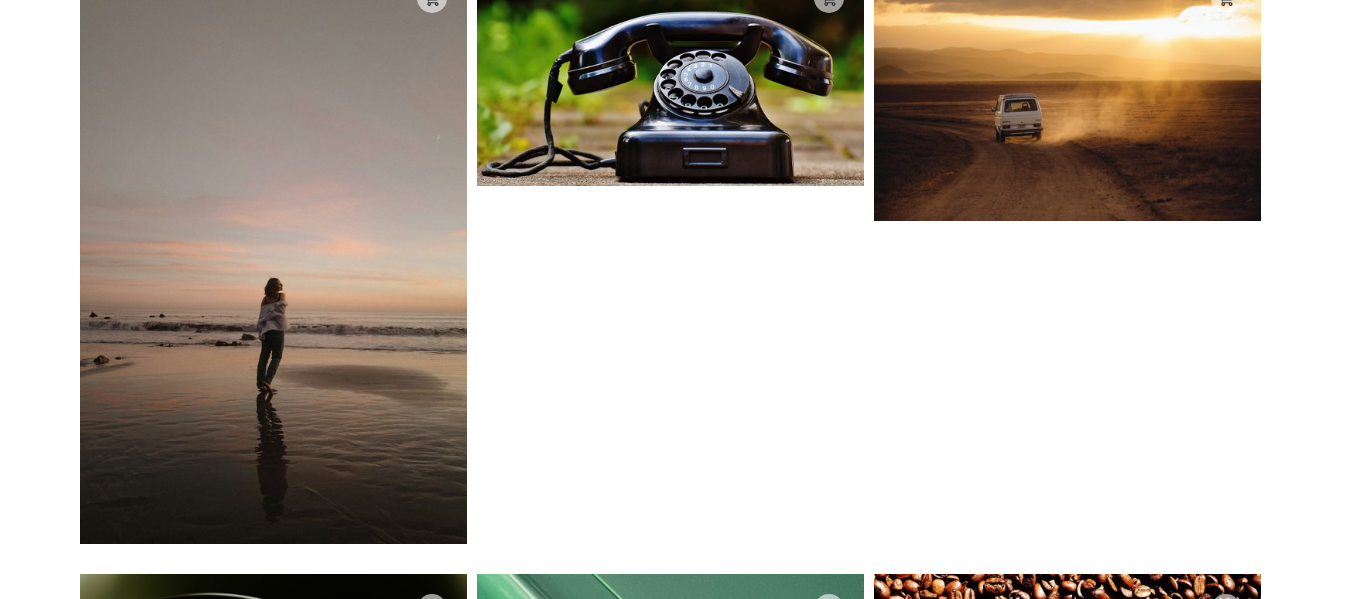 scroll, scrollTop: 0, scrollLeft: 0, axis: both 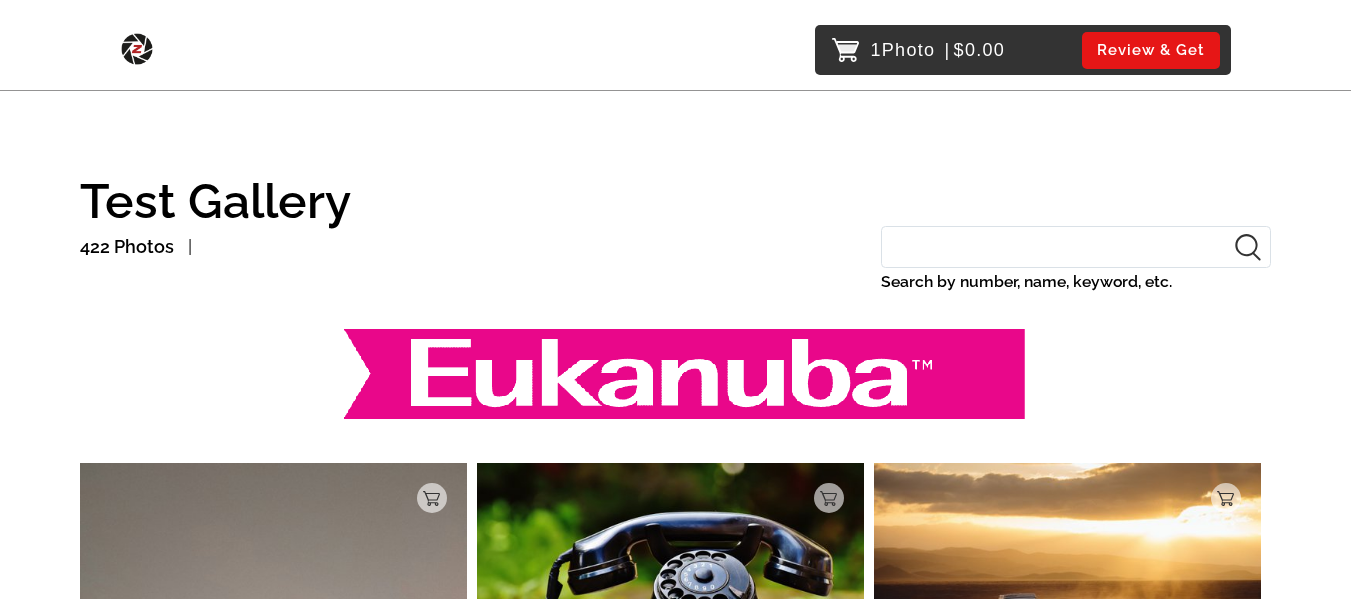 click on "Search by number, name, keyword, etc." at bounding box center [1076, 247] 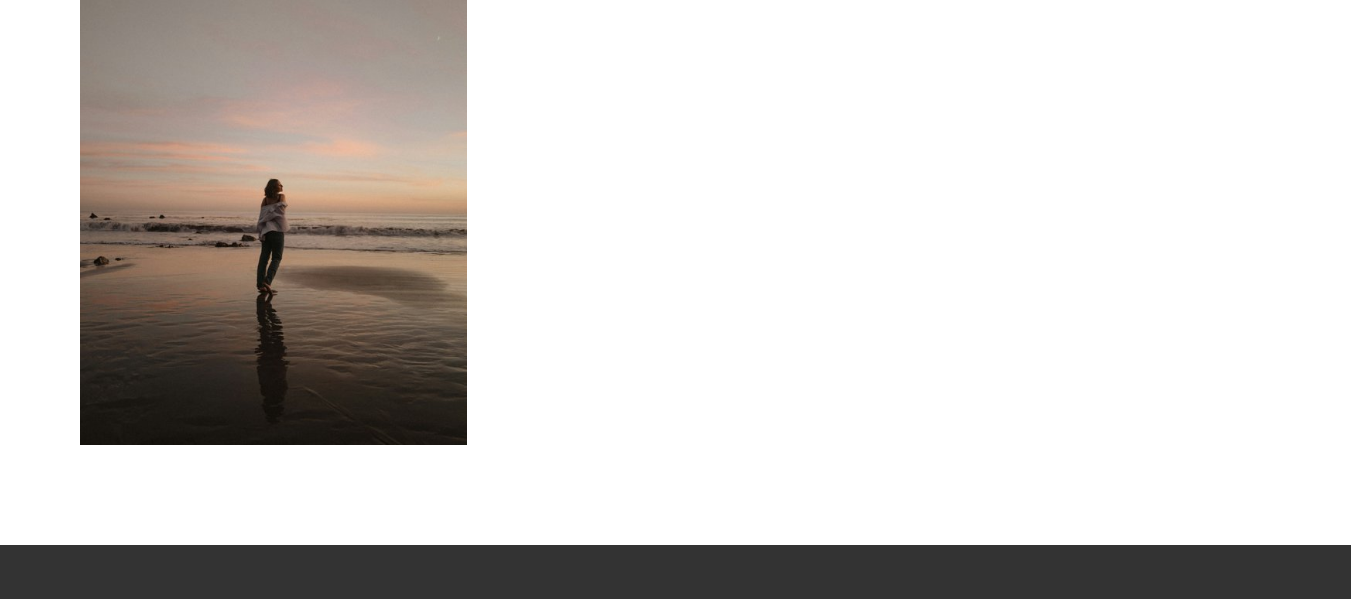 scroll, scrollTop: 199, scrollLeft: 0, axis: vertical 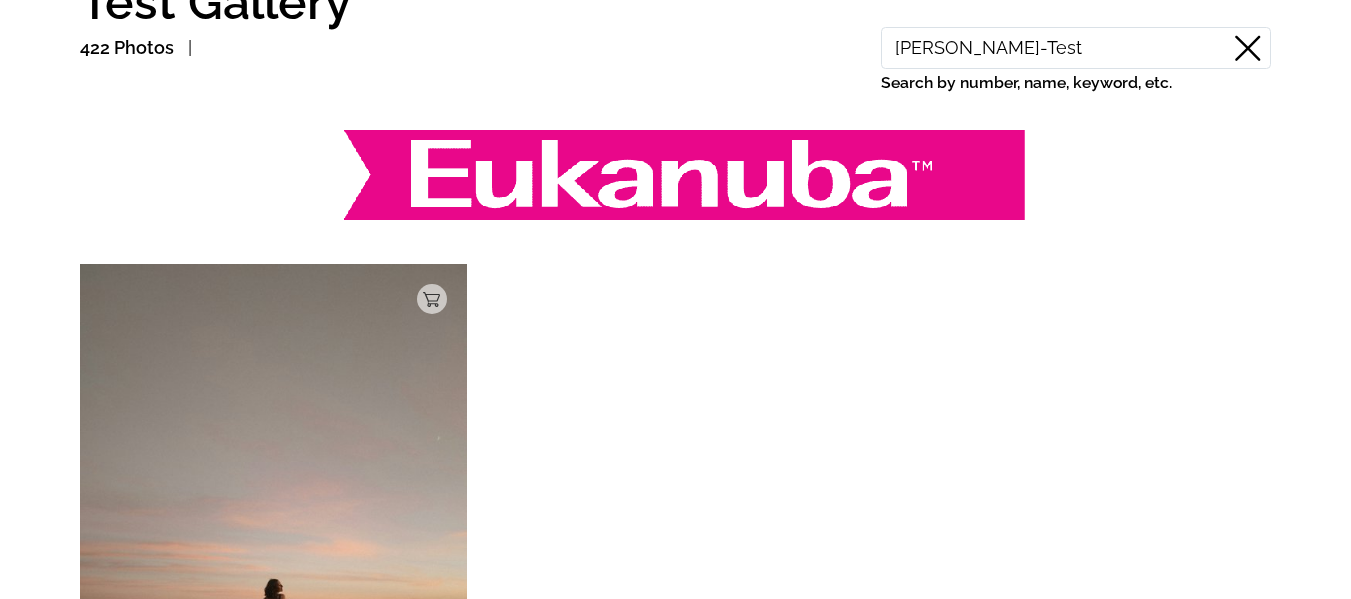 type on "[PERSON_NAME]-Test" 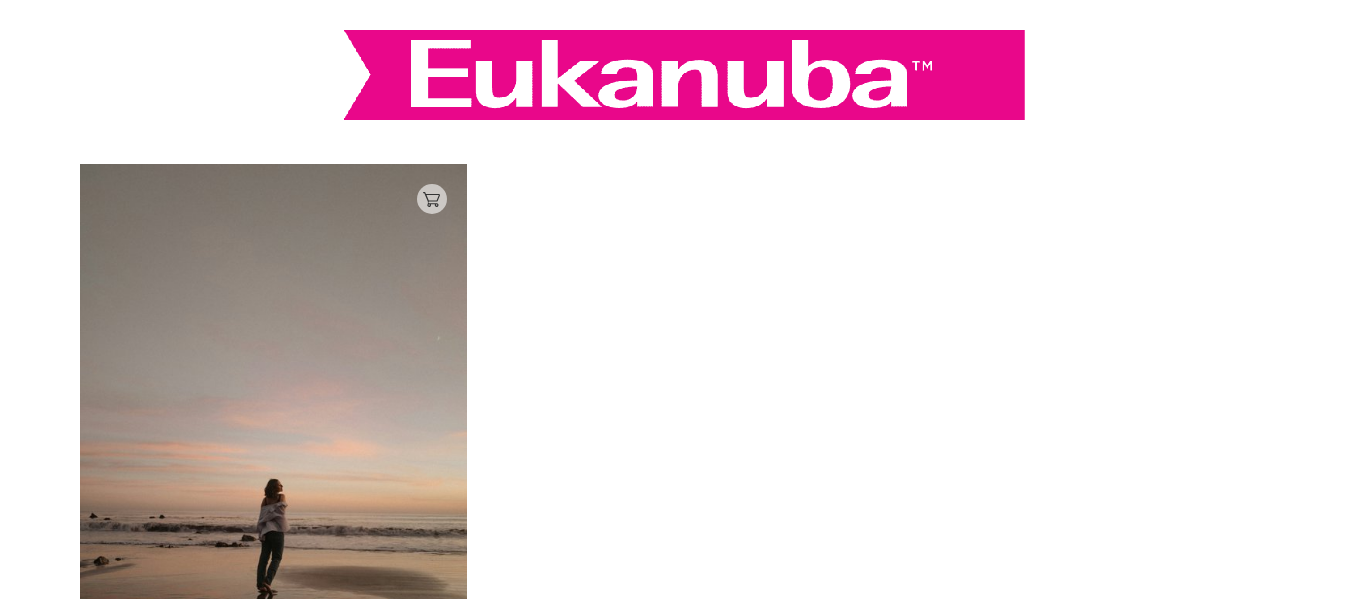 scroll, scrollTop: 0, scrollLeft: 0, axis: both 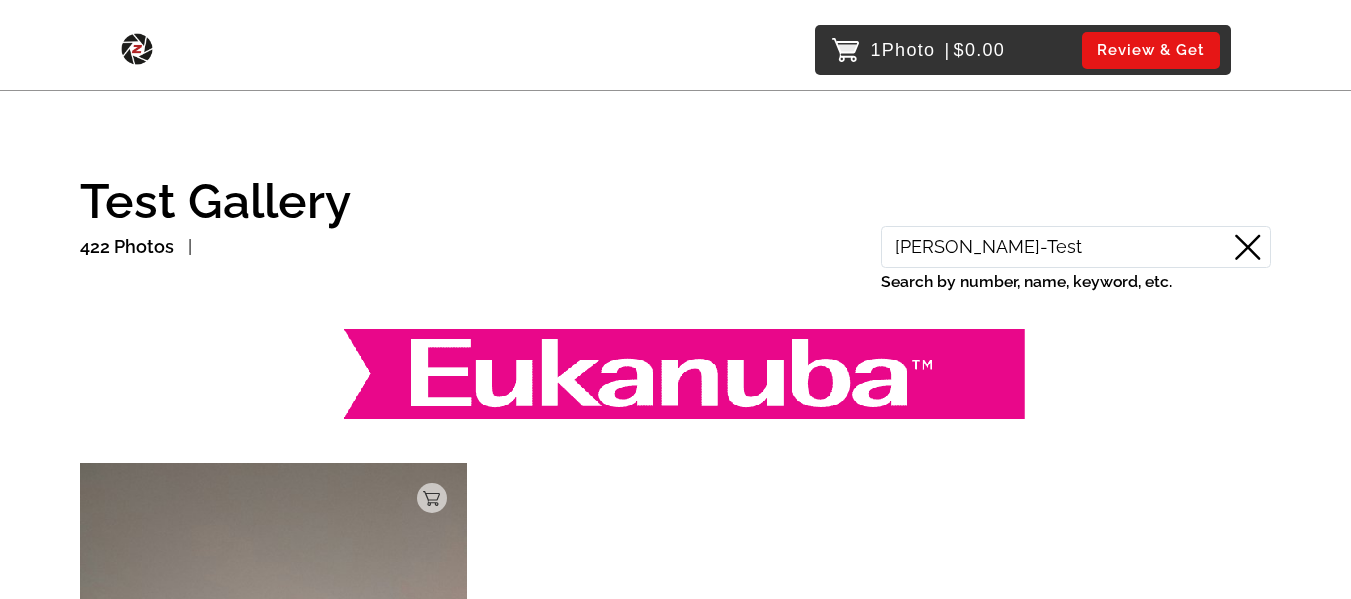 click 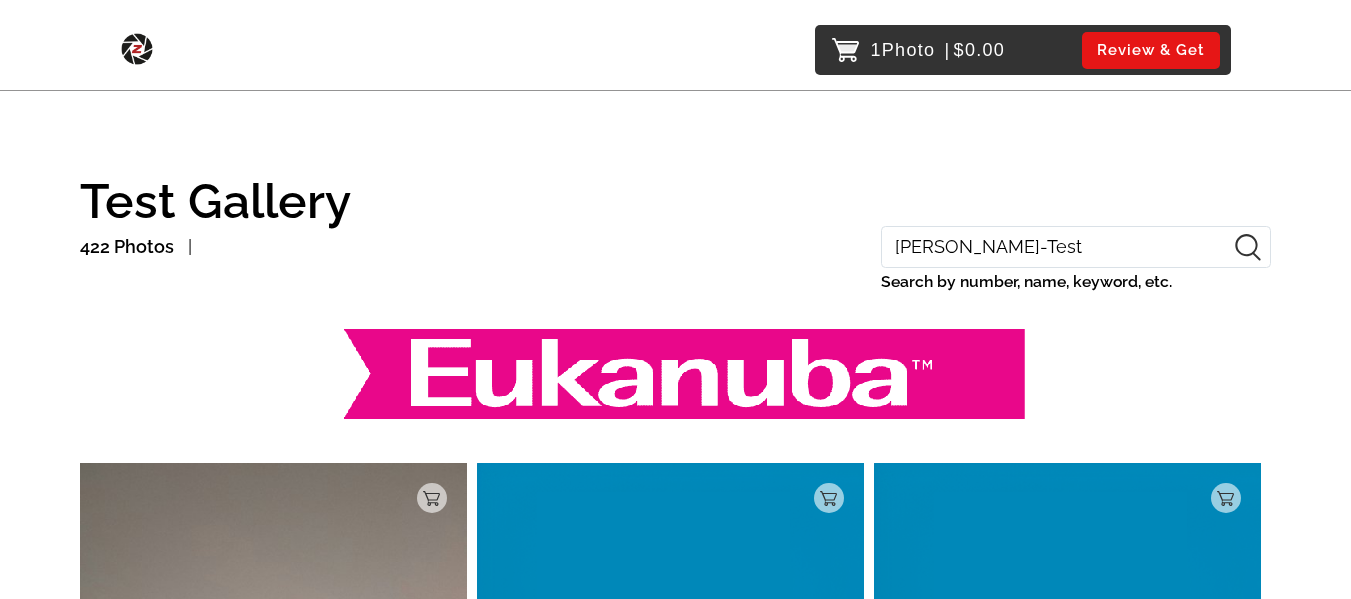 type 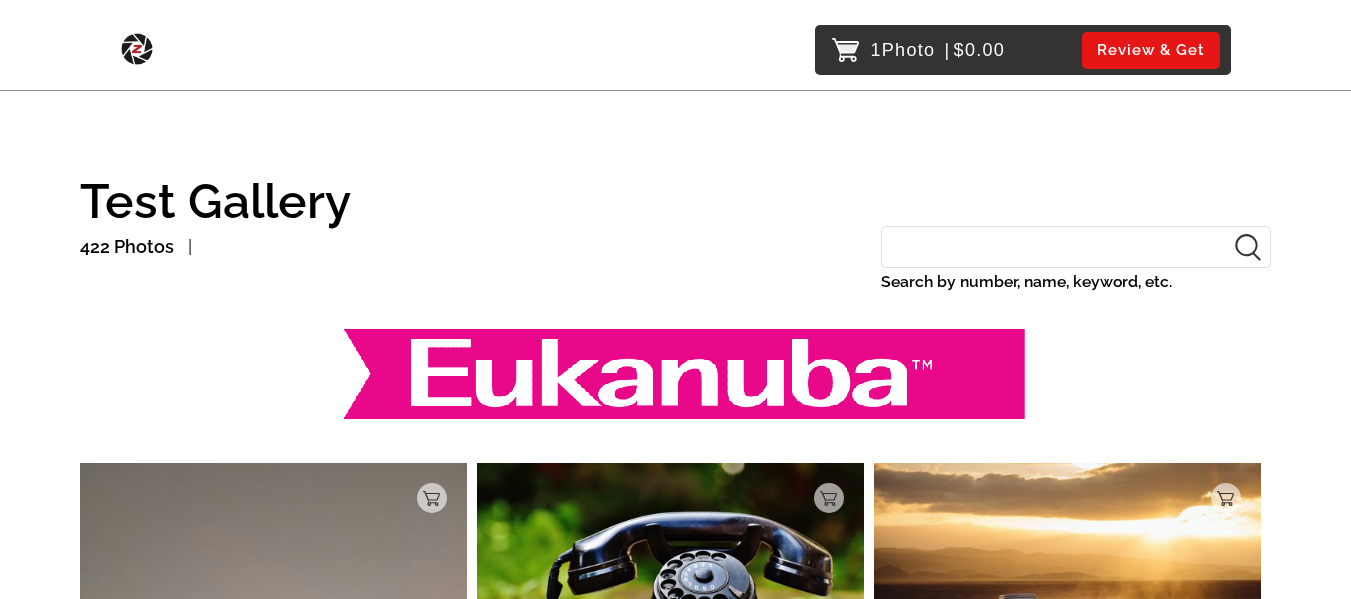 scroll, scrollTop: 1200, scrollLeft: 0, axis: vertical 